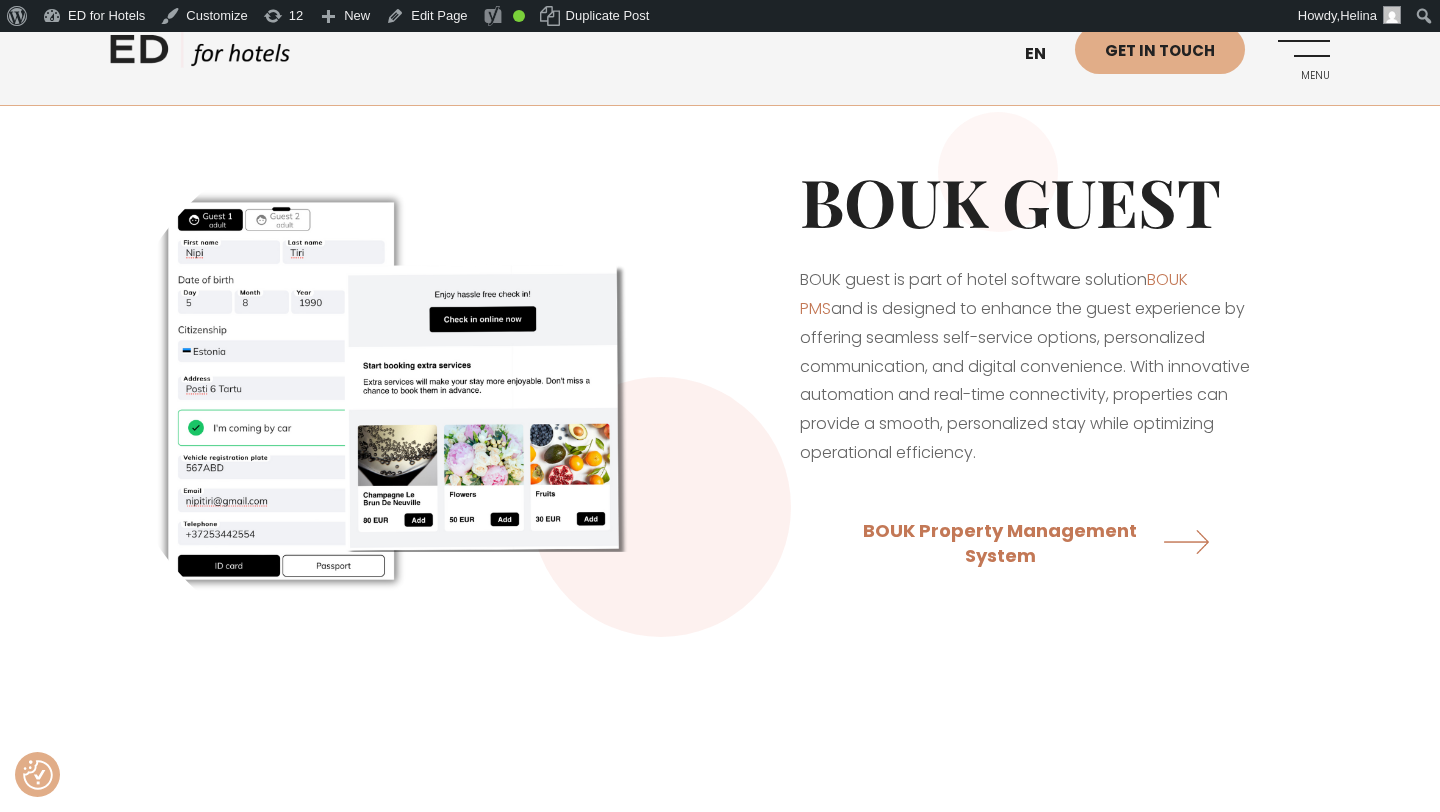 scroll, scrollTop: 2186, scrollLeft: 0, axis: vertical 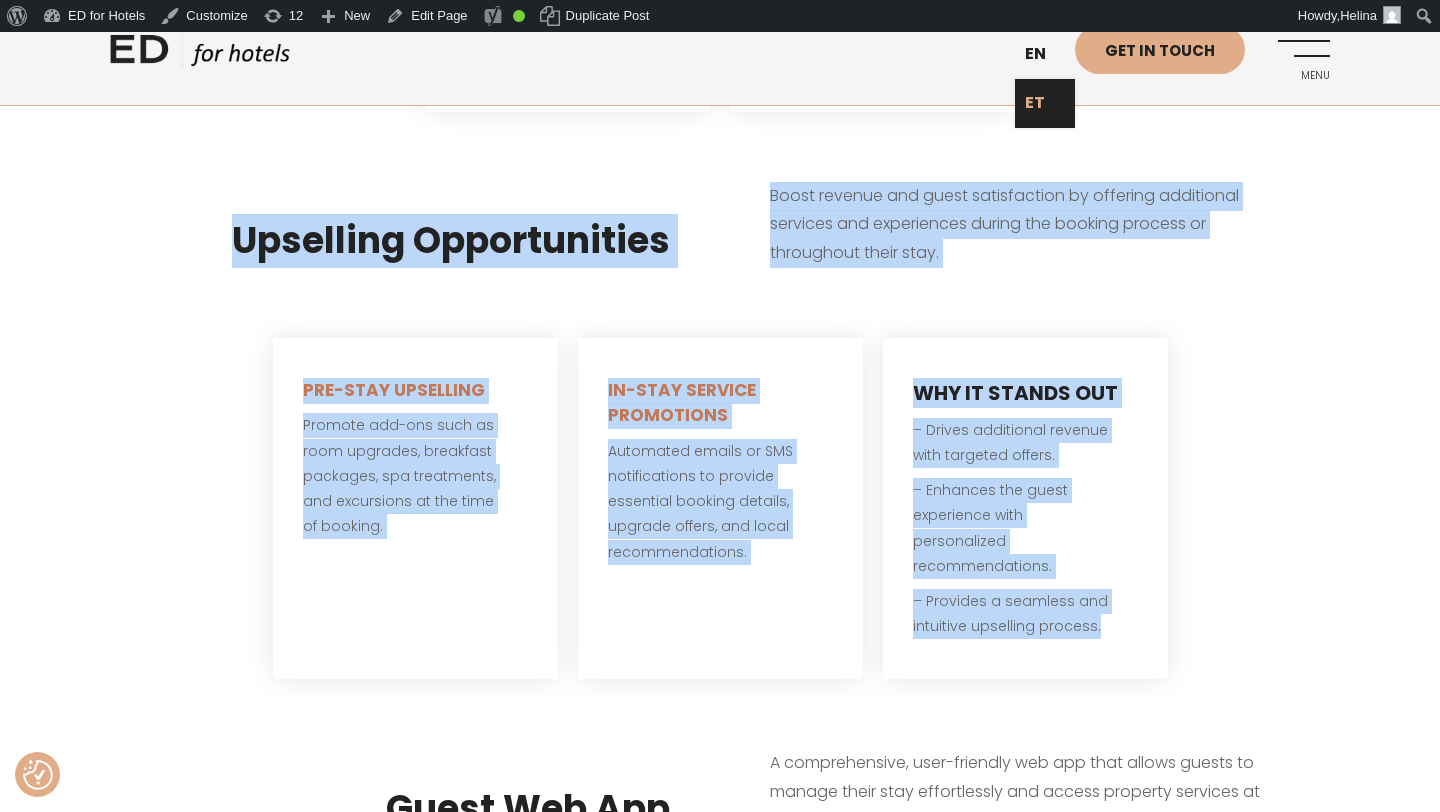 click on "ET" at bounding box center (1045, 103) 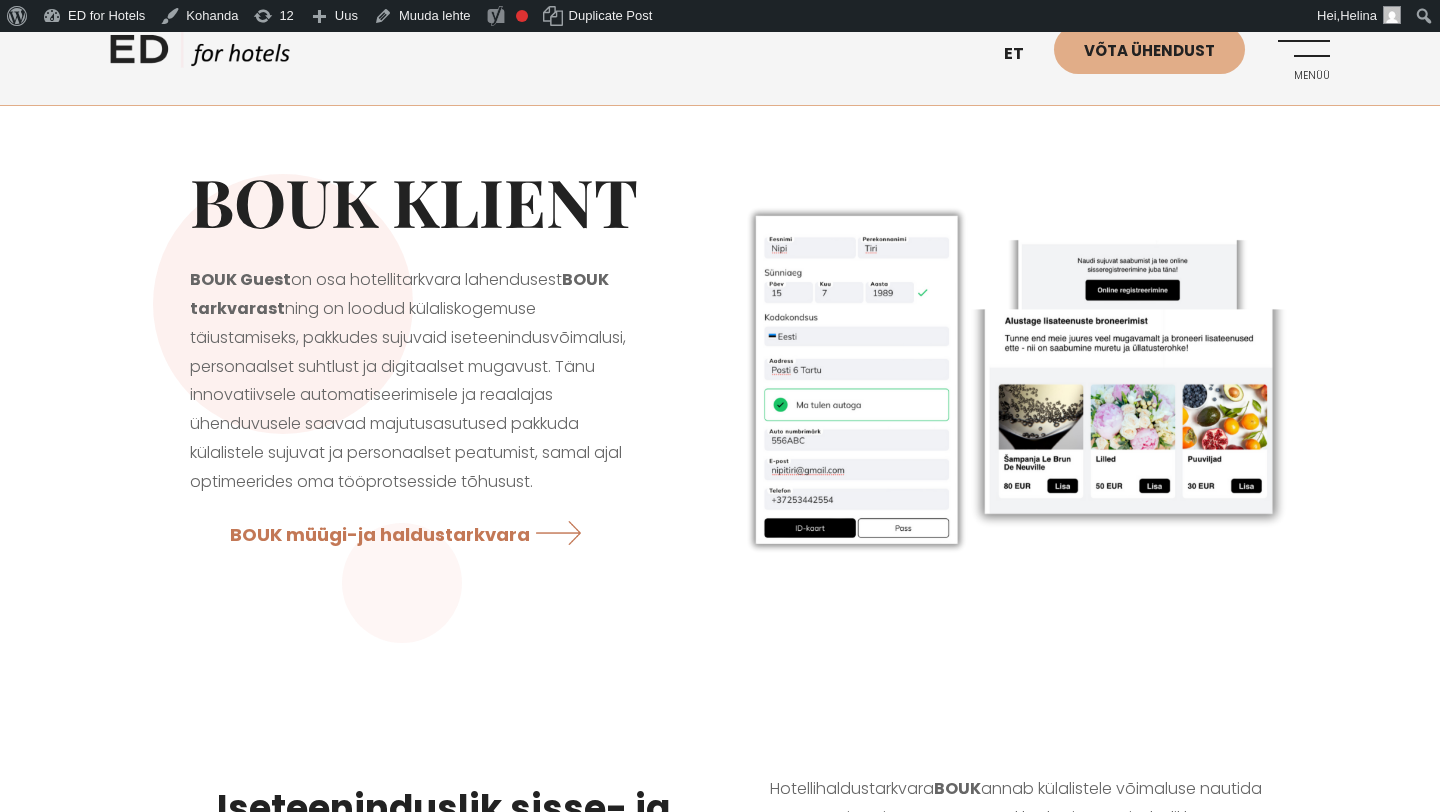 scroll, scrollTop: 0, scrollLeft: 0, axis: both 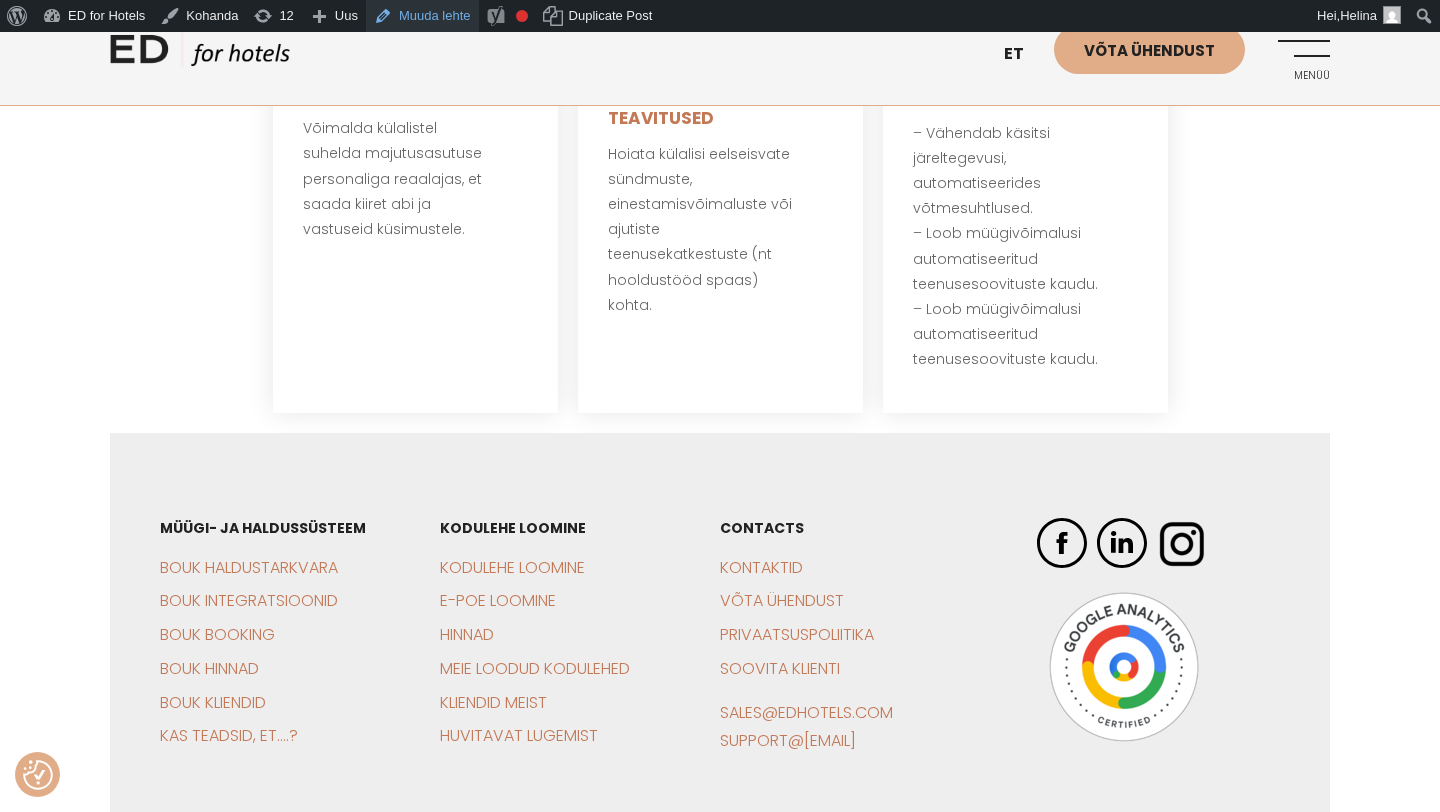 click on "Muuda lehte" at bounding box center (422, 16) 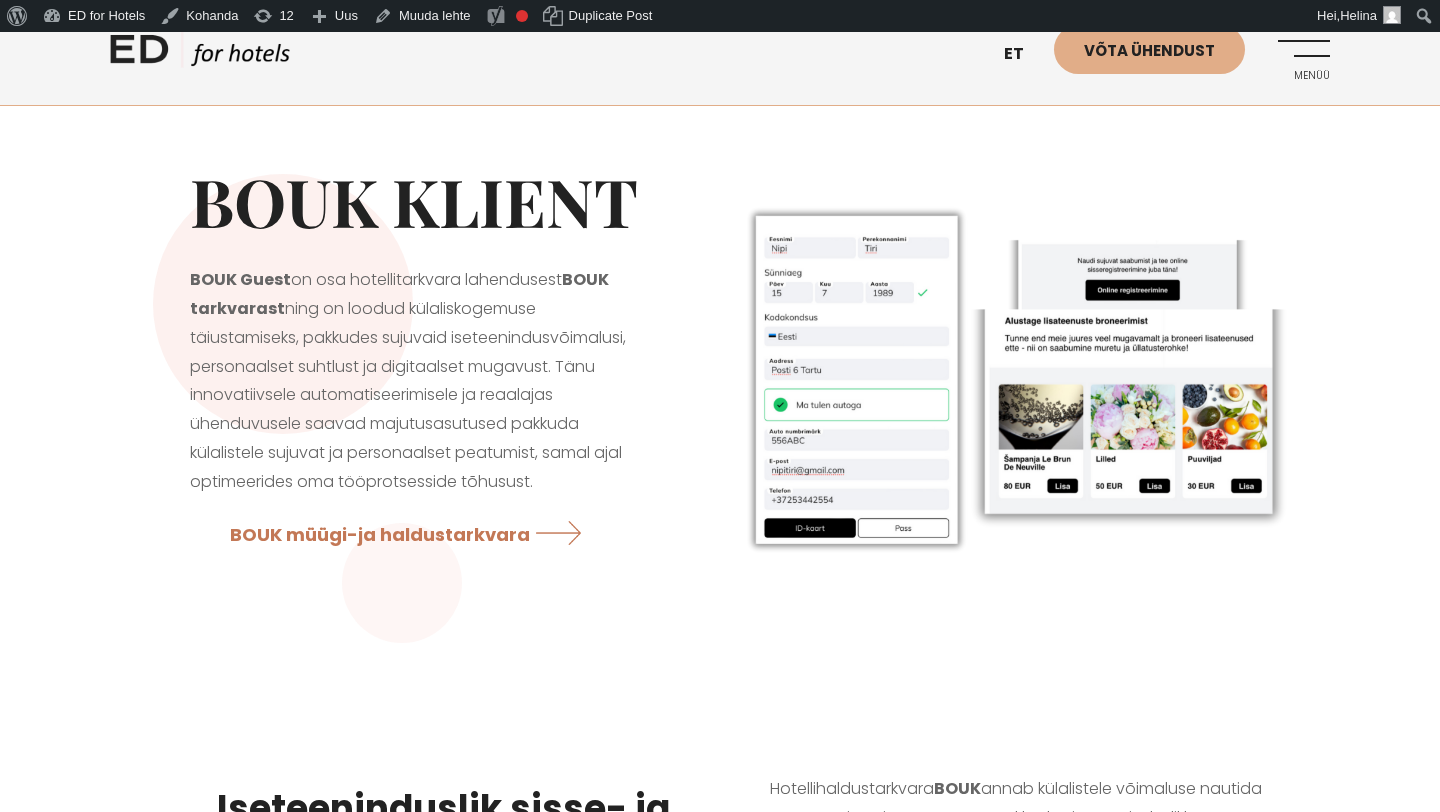 scroll, scrollTop: 0, scrollLeft: 0, axis: both 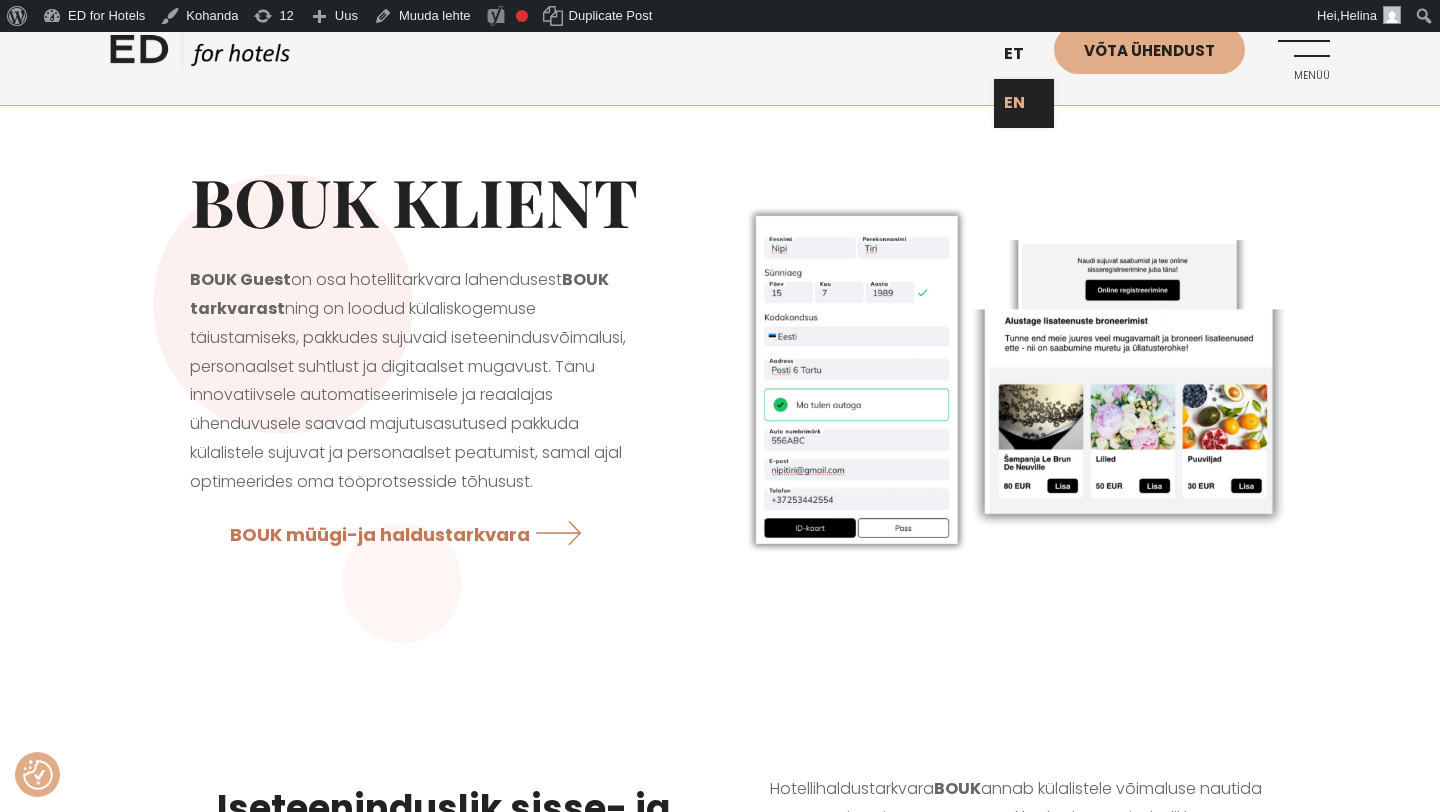 click on "EN" at bounding box center [1024, 103] 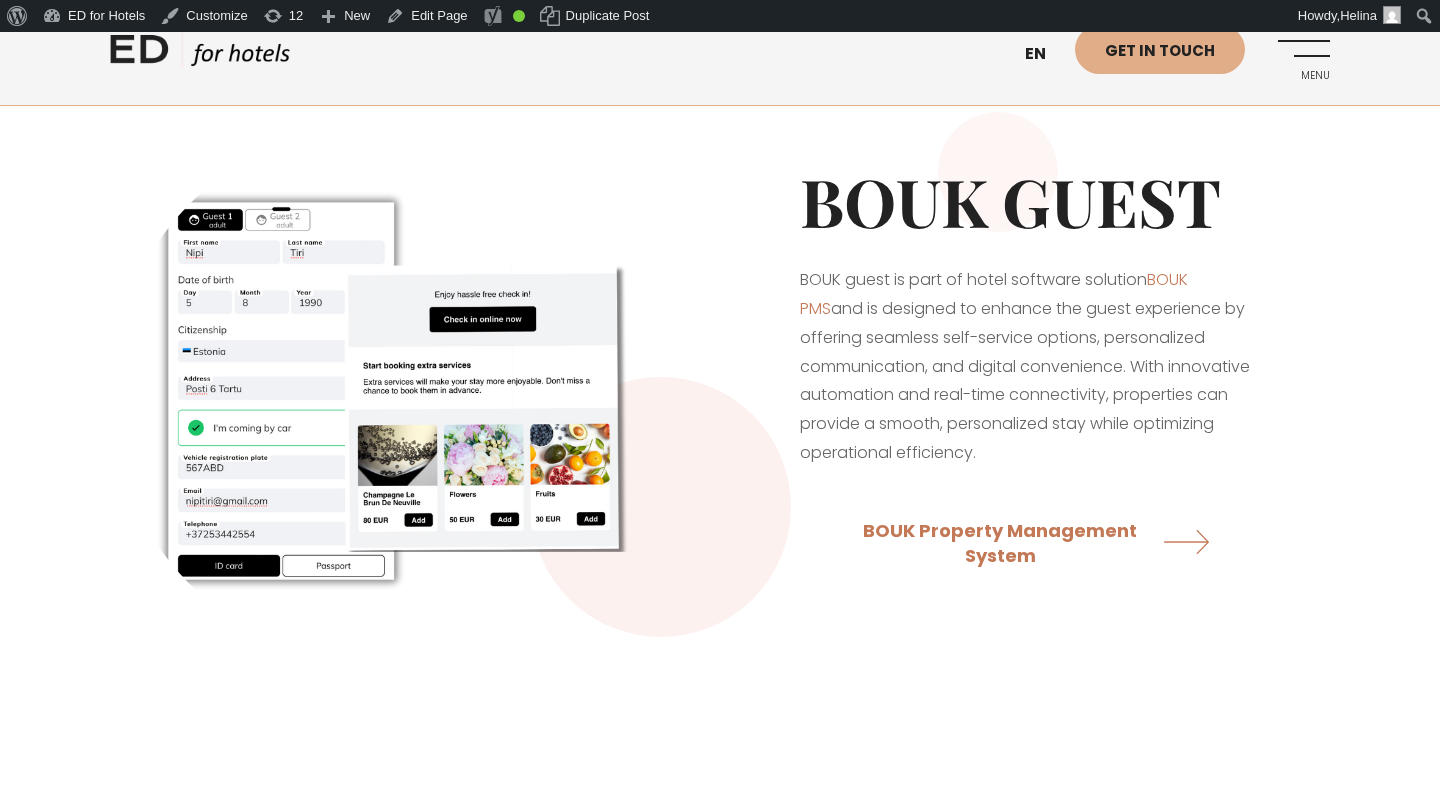 scroll, scrollTop: 0, scrollLeft: 0, axis: both 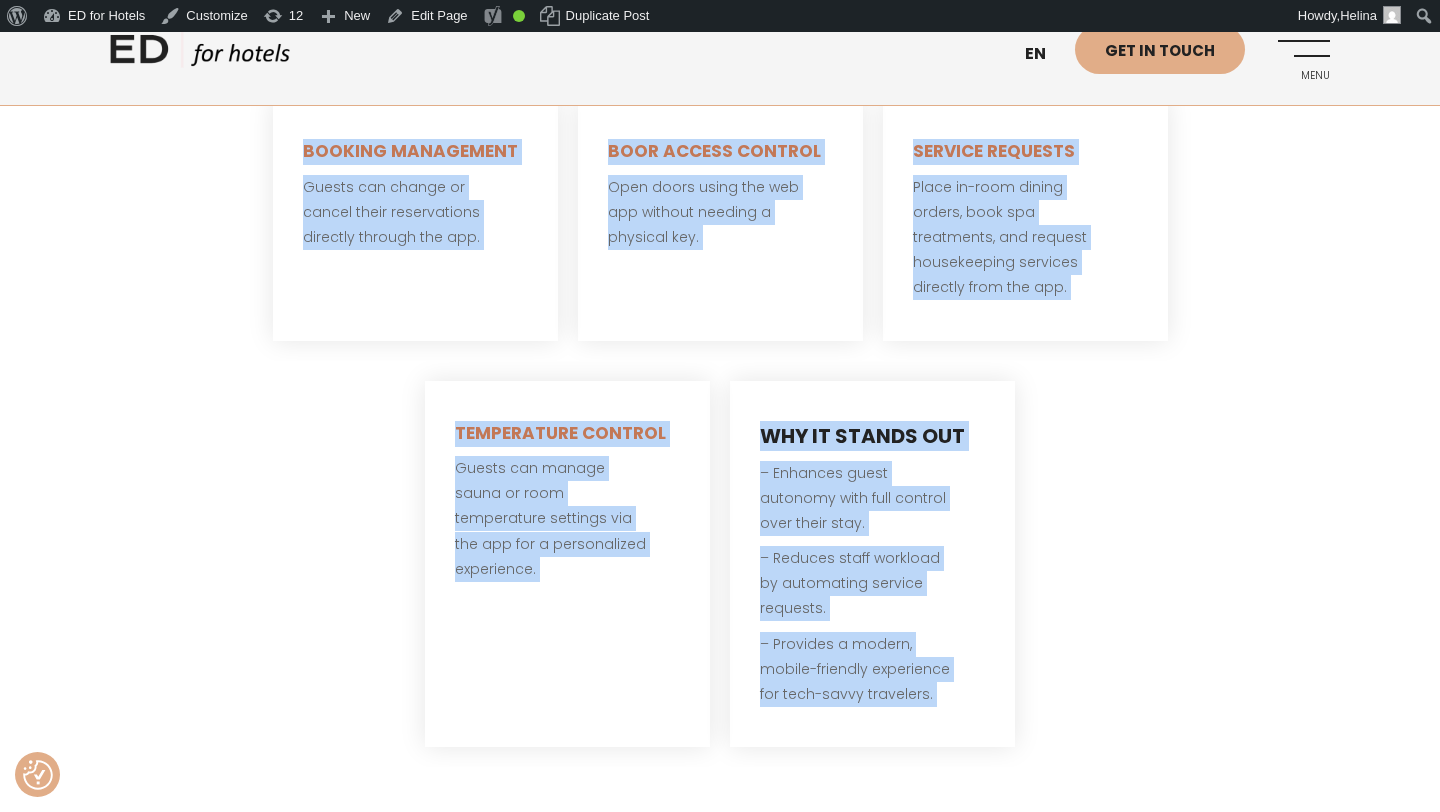 drag, startPoint x: 374, startPoint y: 210, endPoint x: 1041, endPoint y: 787, distance: 881.9399 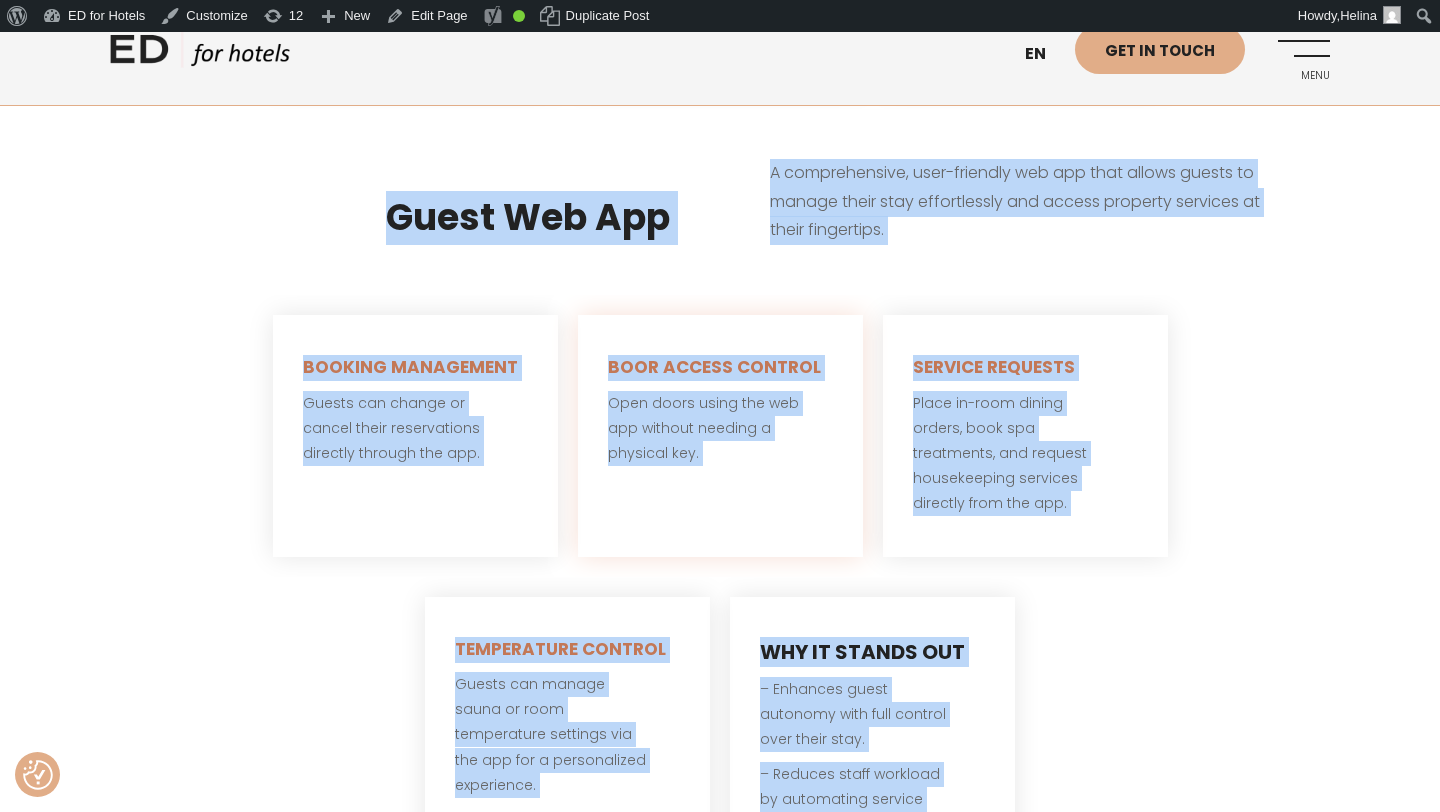 scroll, scrollTop: 2739, scrollLeft: 0, axis: vertical 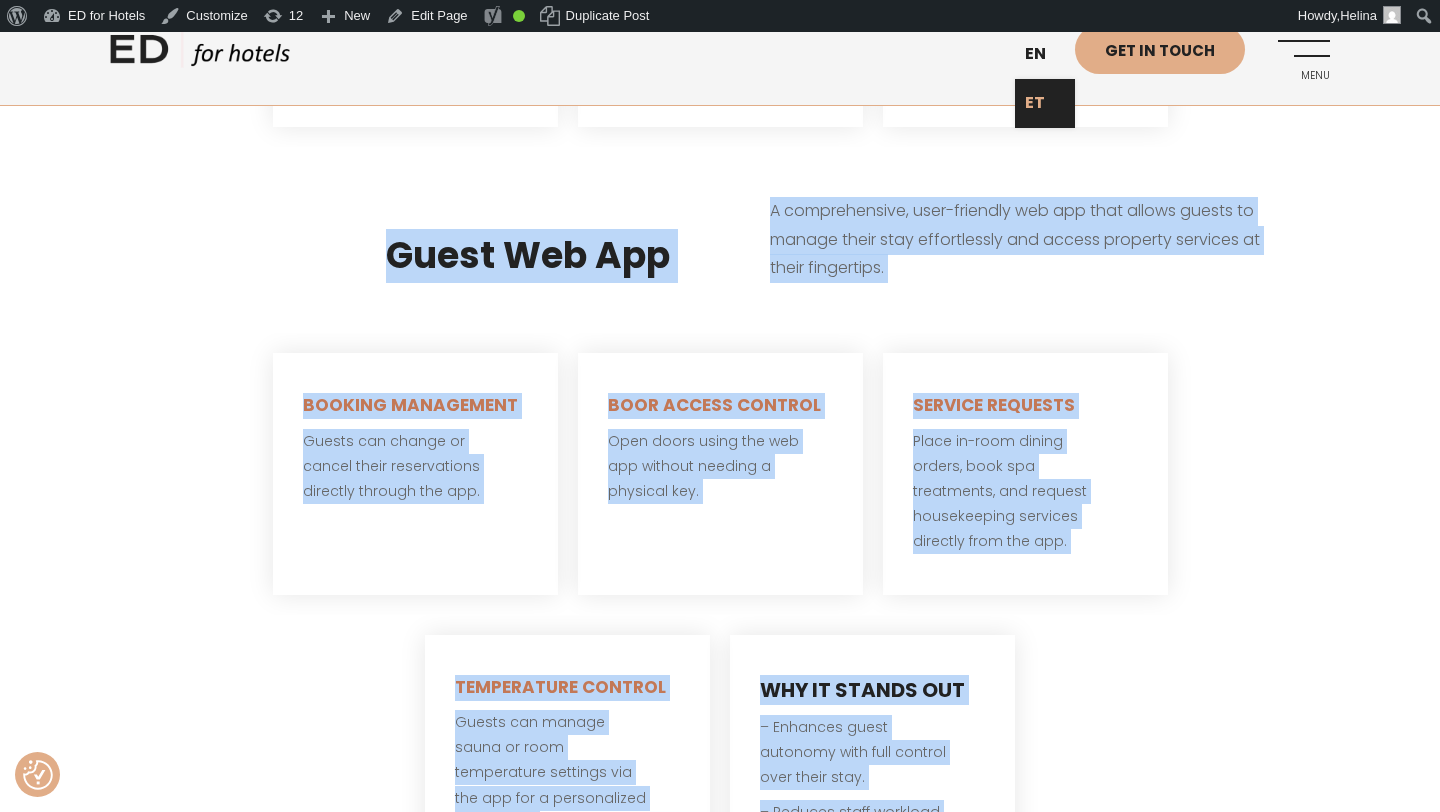 click on "ET" at bounding box center (1045, 103) 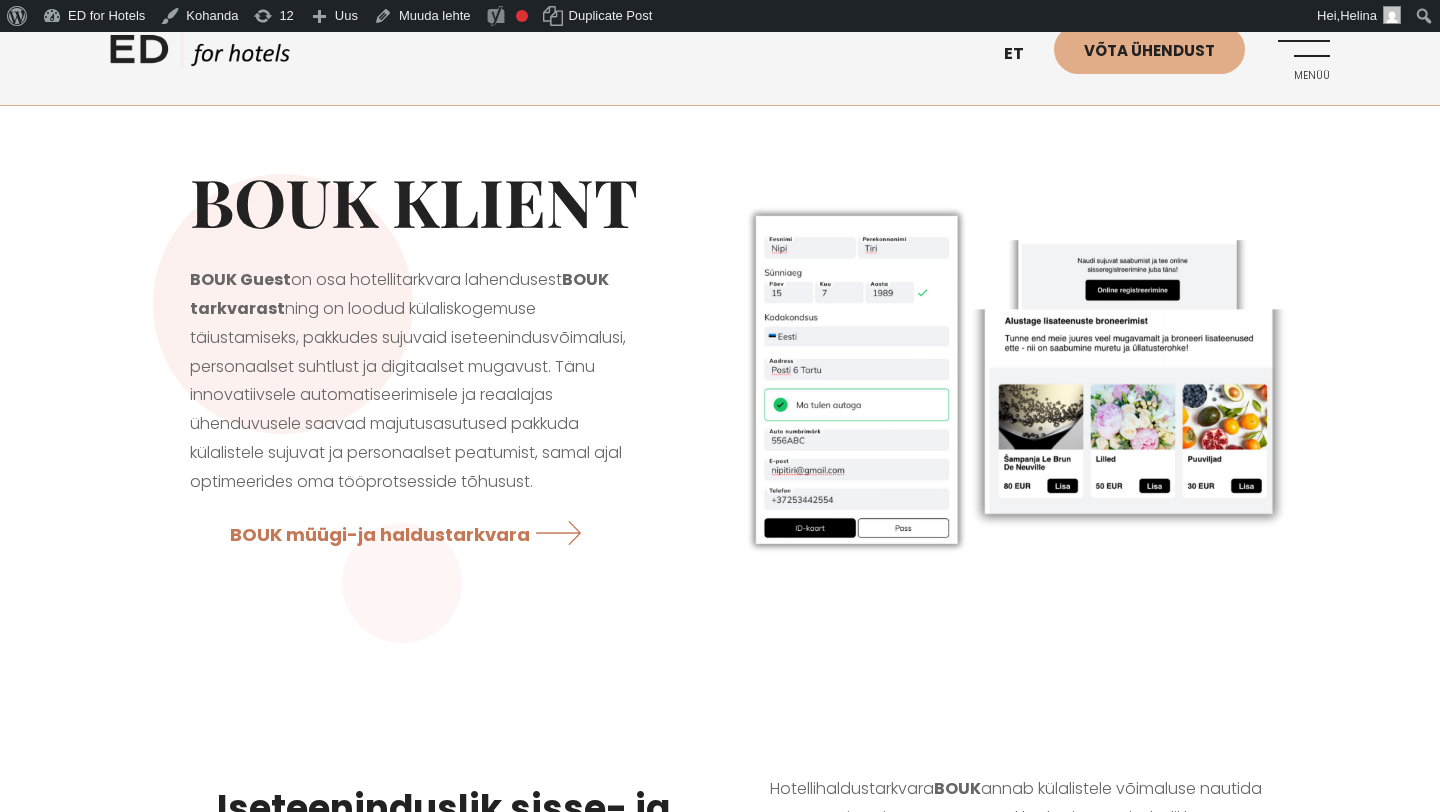 scroll, scrollTop: 0, scrollLeft: 0, axis: both 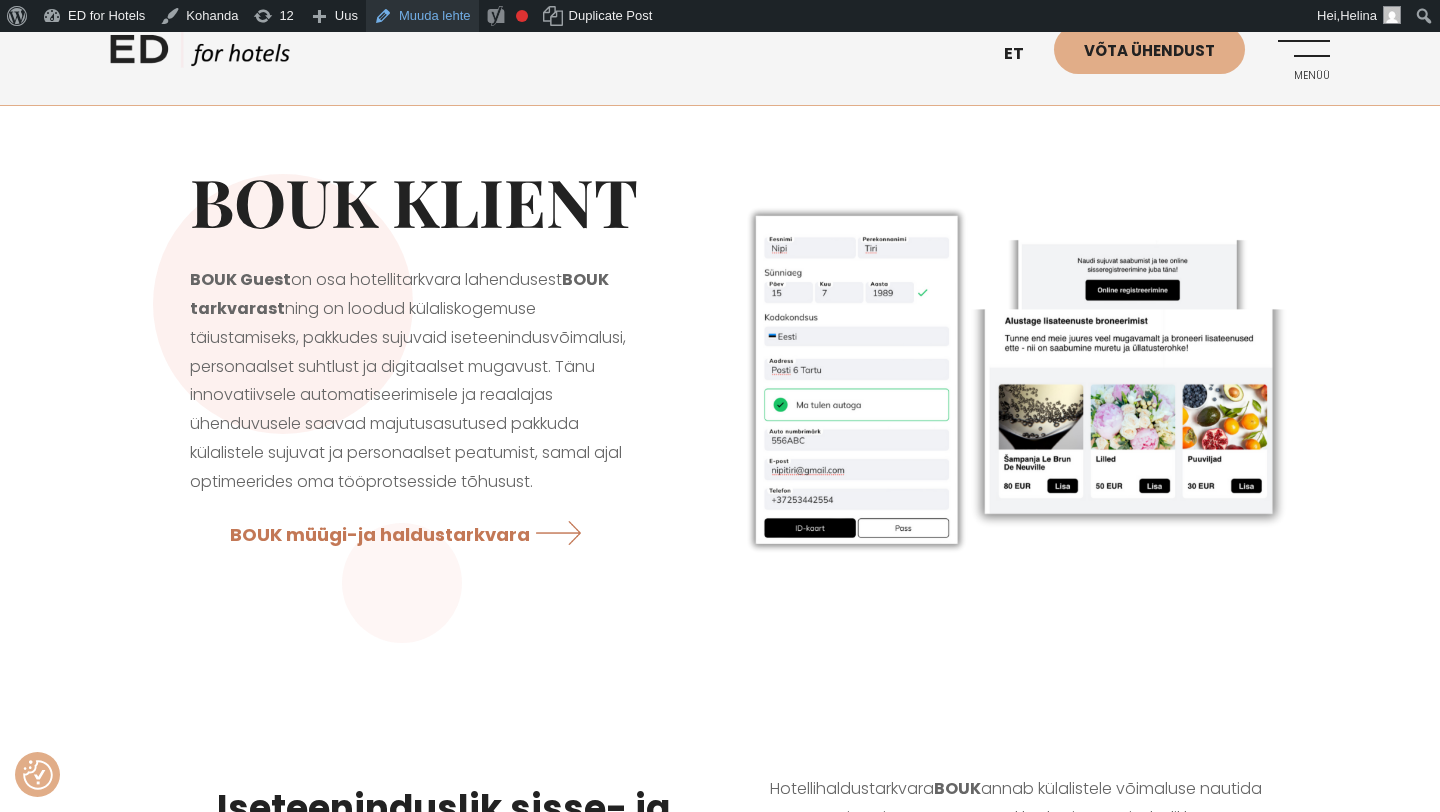 click on "Muuda lehte" at bounding box center [422, 16] 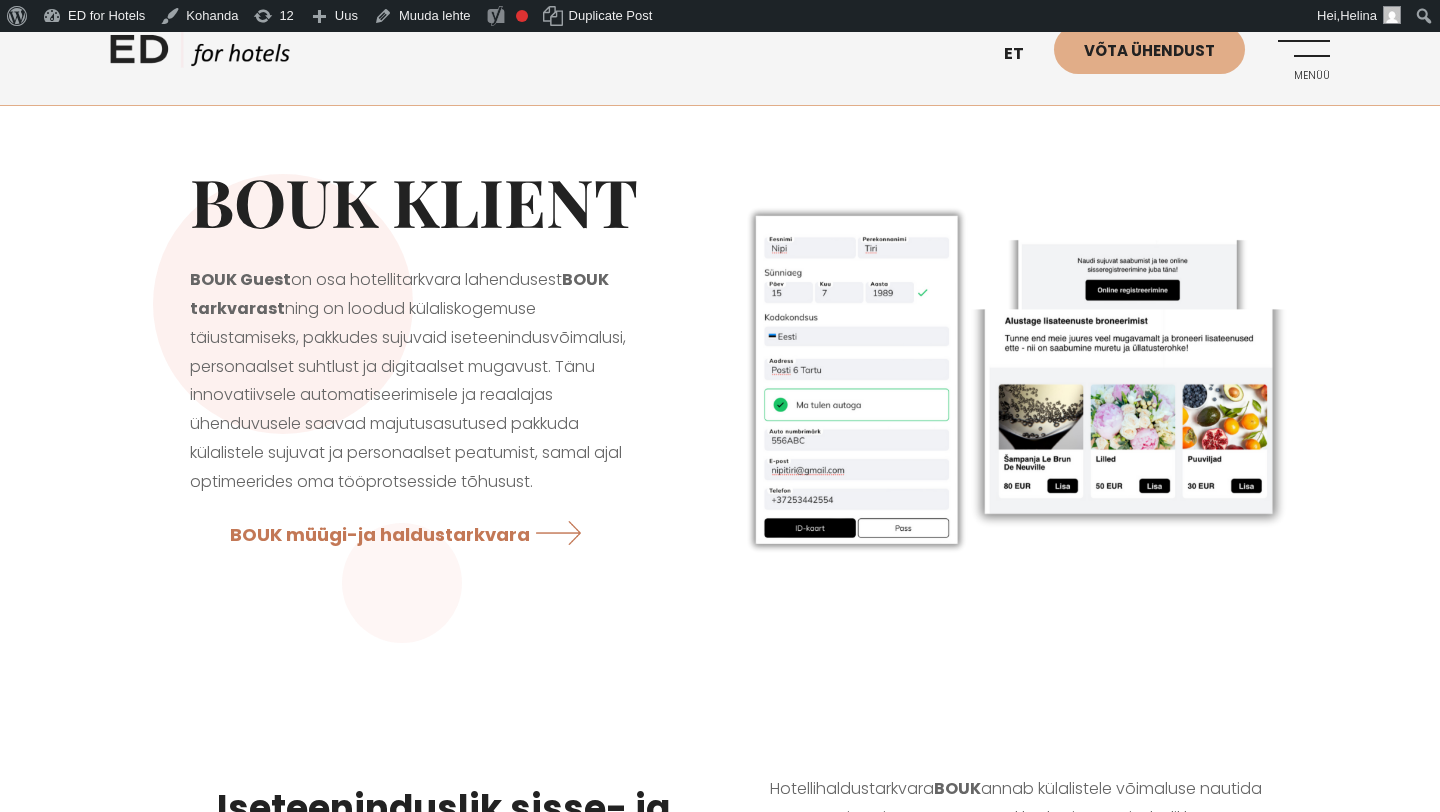 scroll, scrollTop: 0, scrollLeft: 0, axis: both 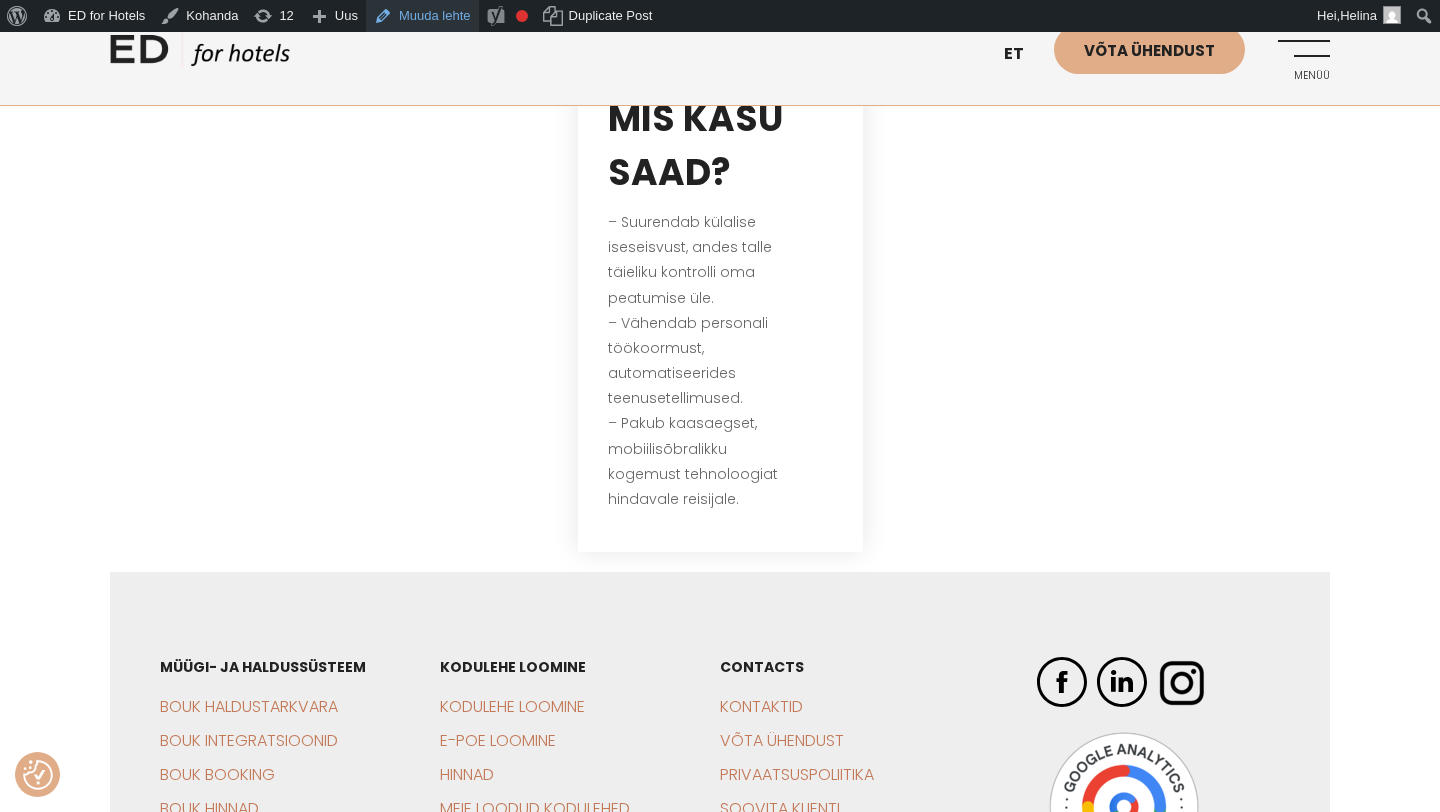 click on "Muuda lehte" at bounding box center (422, 16) 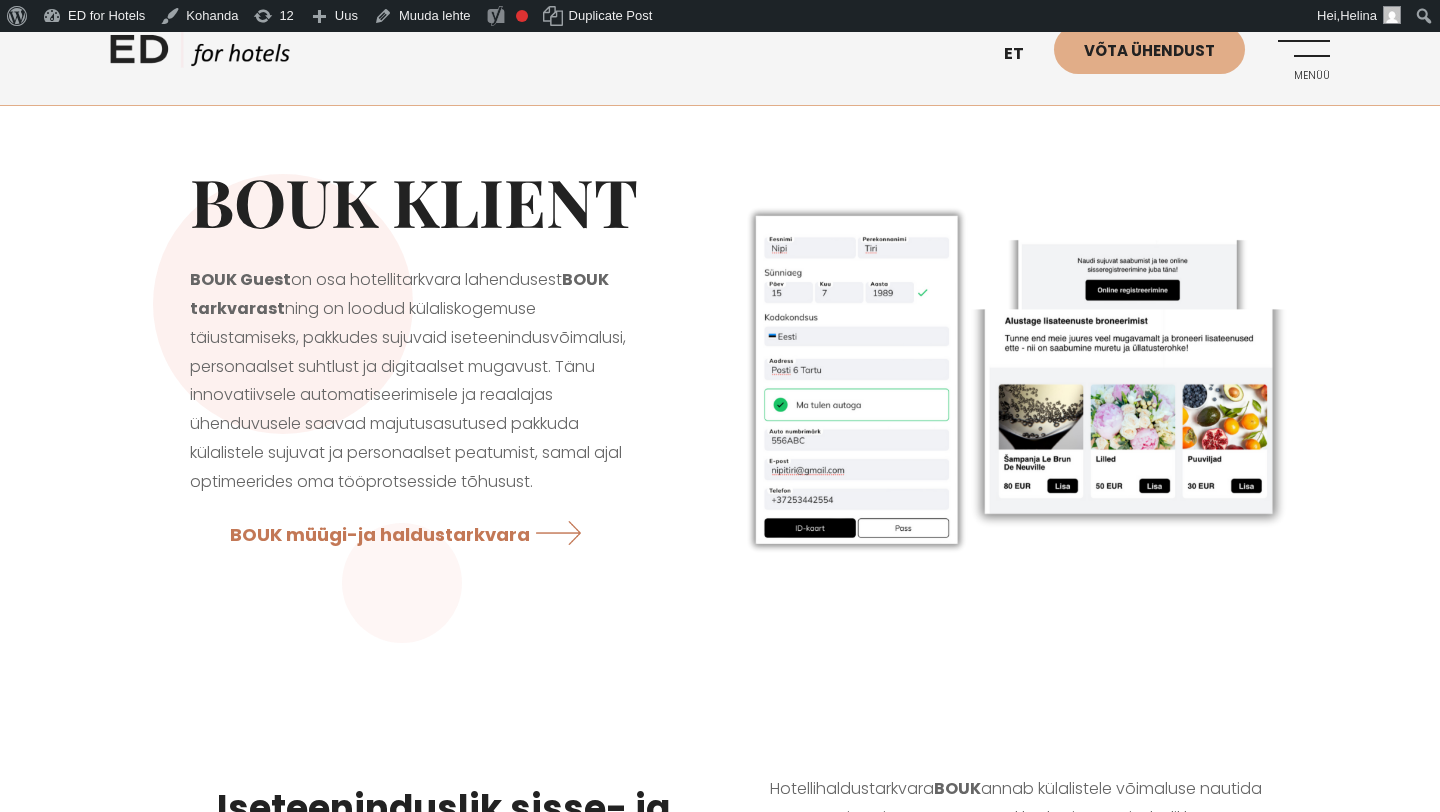 scroll, scrollTop: 0, scrollLeft: 0, axis: both 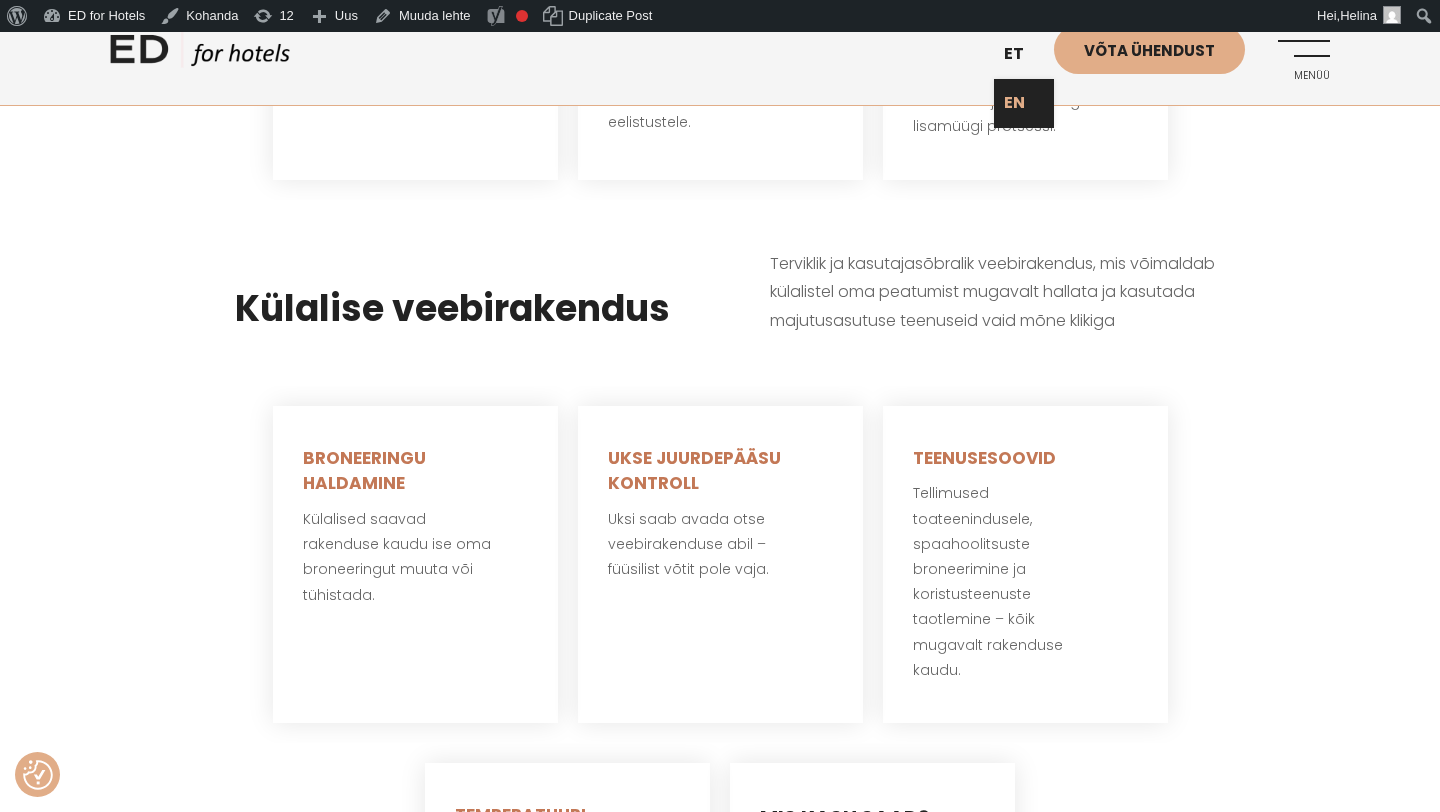 click on "EN" at bounding box center [1024, 103] 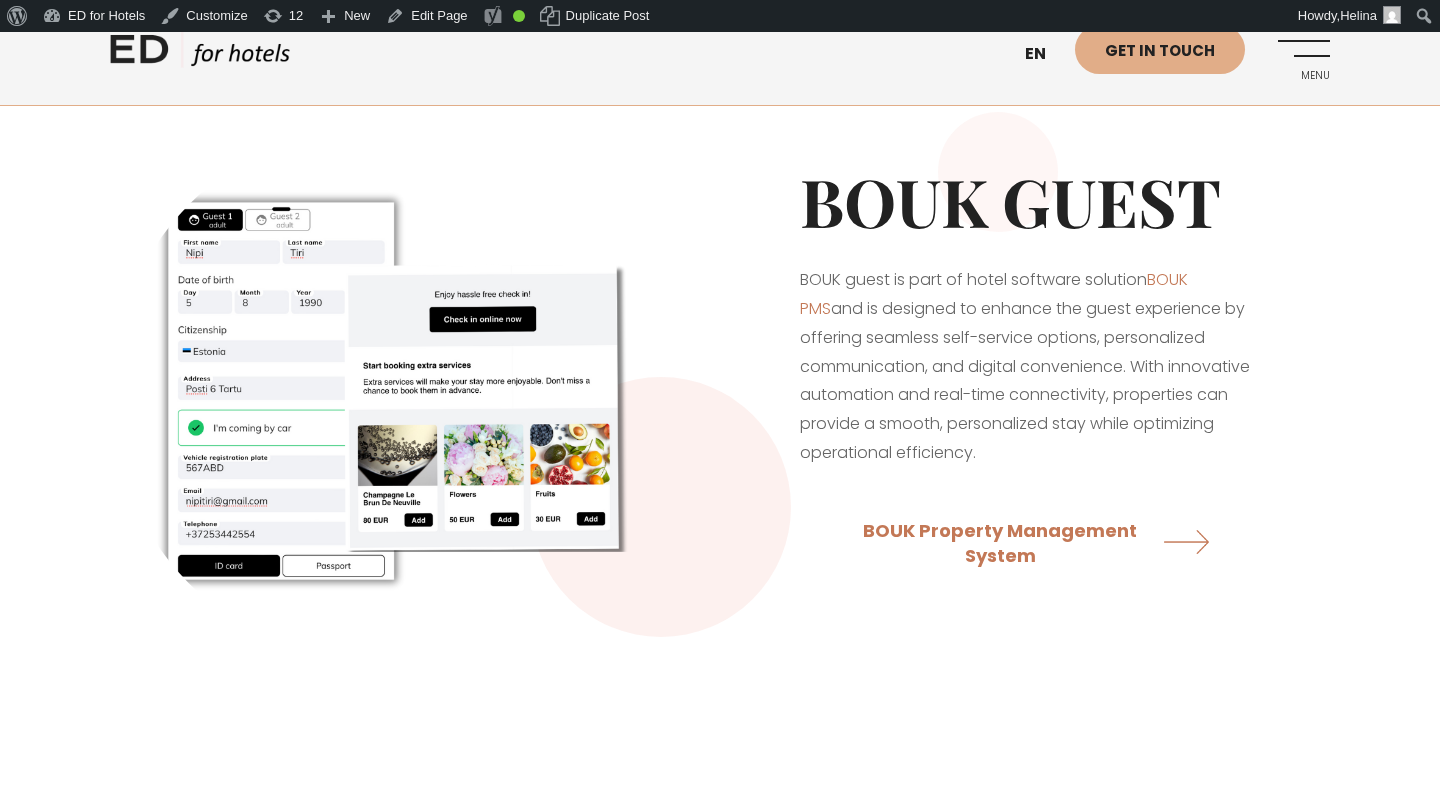 scroll, scrollTop: 0, scrollLeft: 0, axis: both 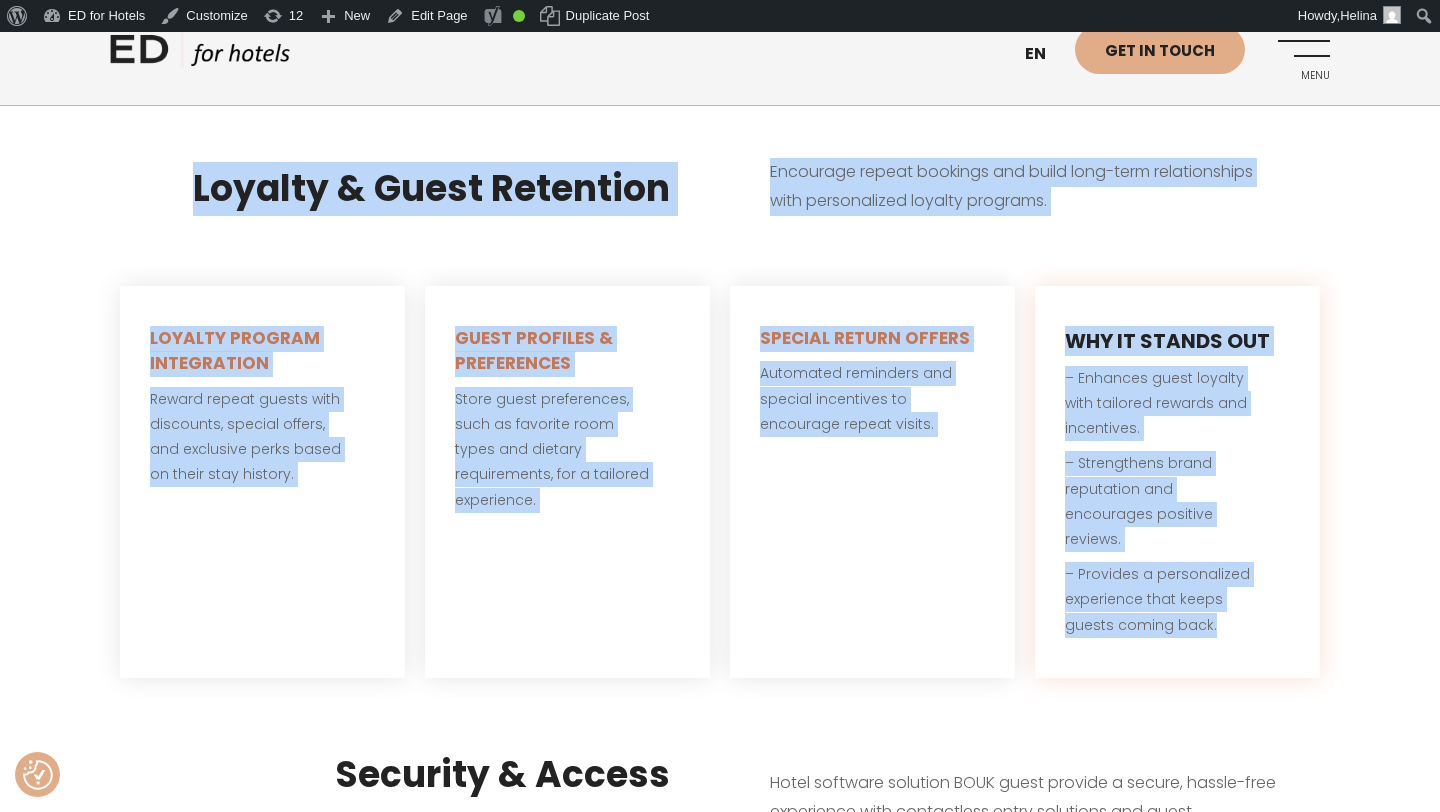 drag, startPoint x: 184, startPoint y: 173, endPoint x: 1230, endPoint y: 599, distance: 1129.4211 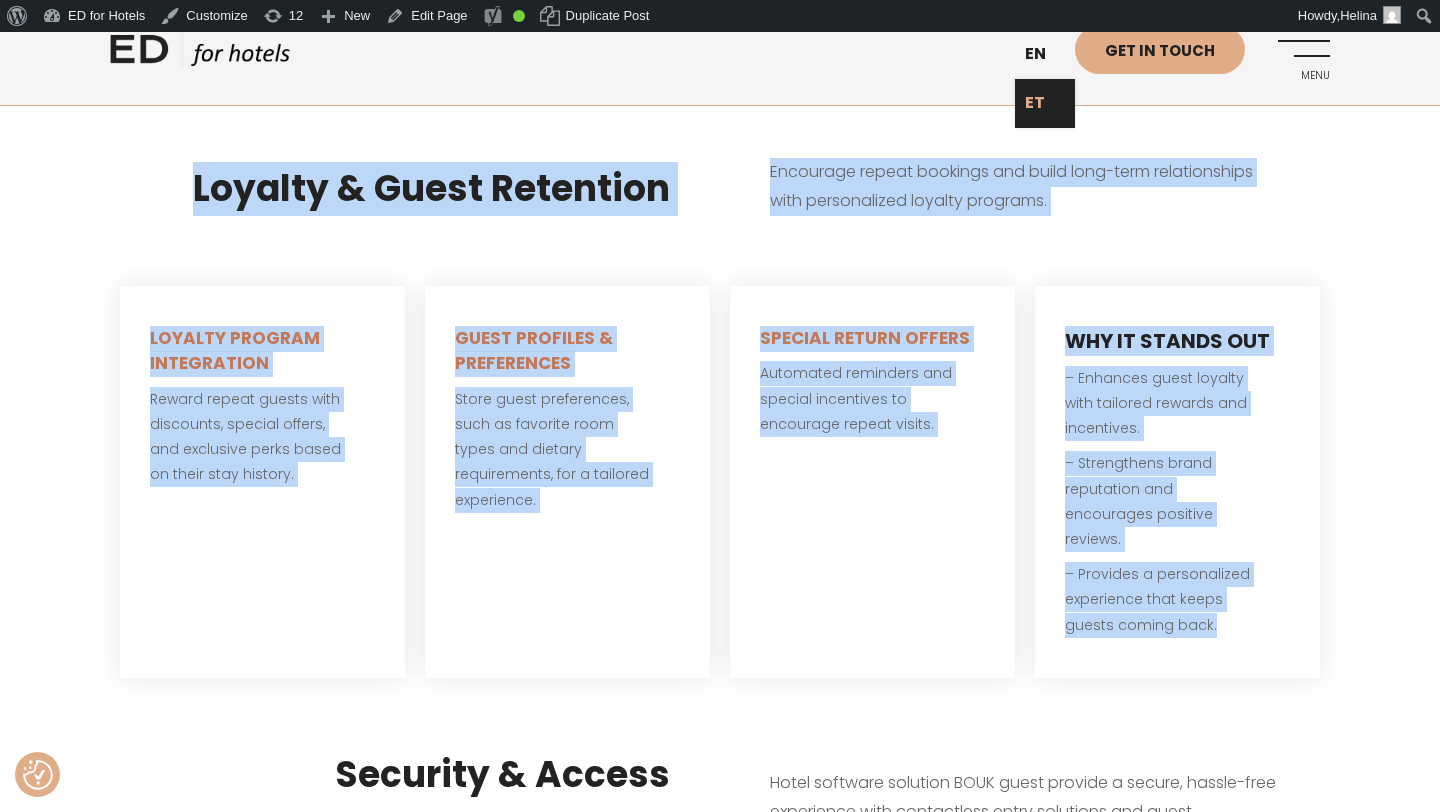 click on "ET" at bounding box center (1045, 103) 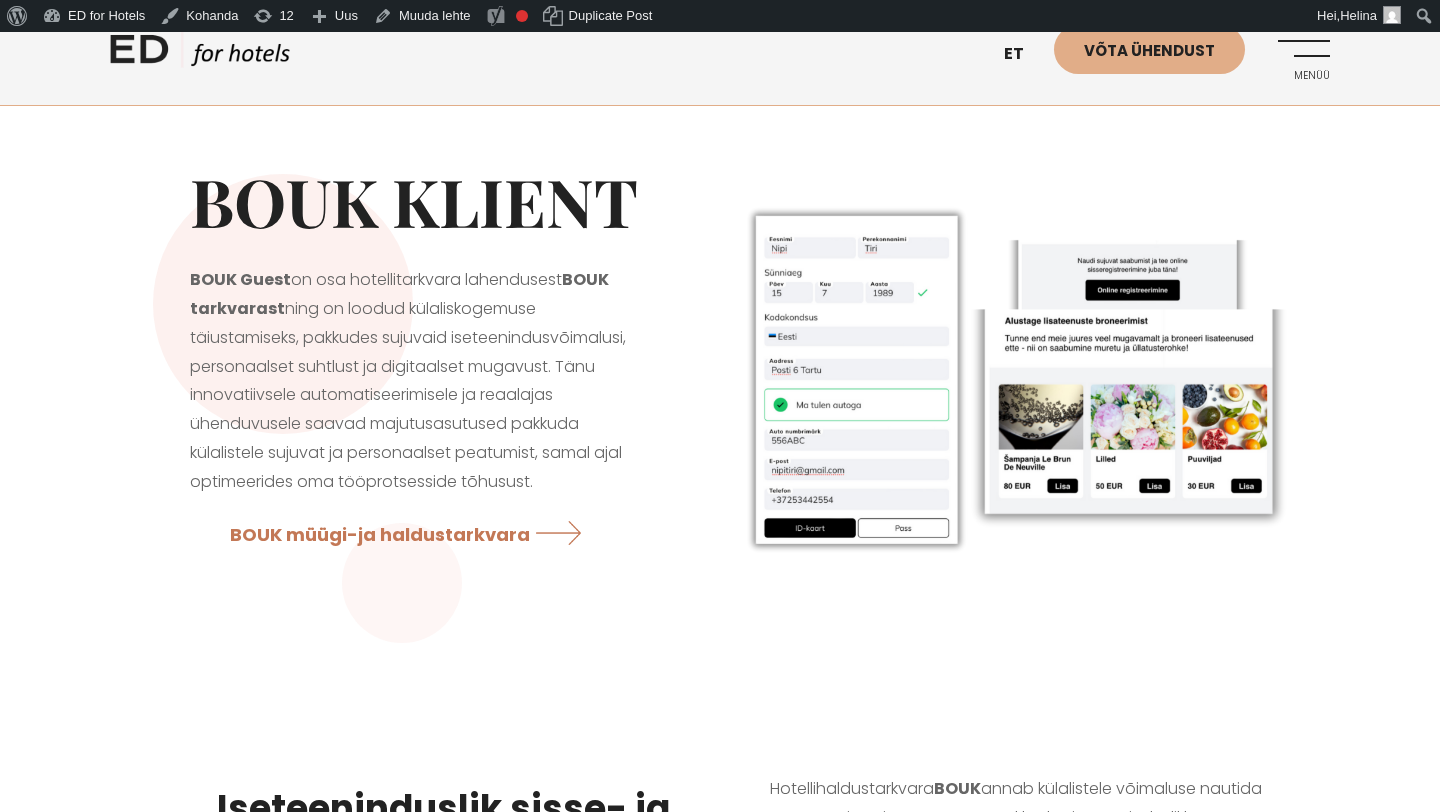 scroll, scrollTop: 0, scrollLeft: 0, axis: both 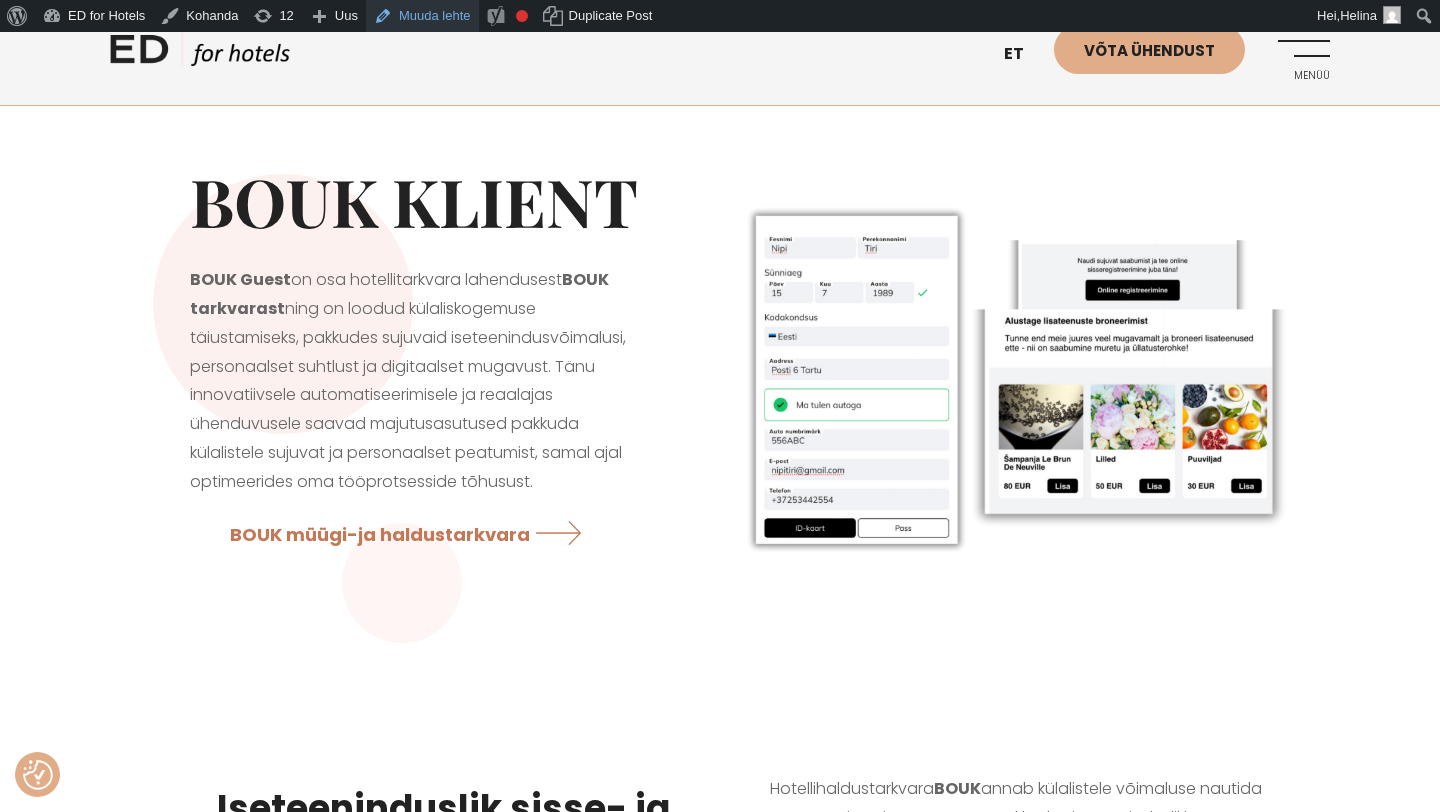 click on "Muuda lehte" at bounding box center [422, 16] 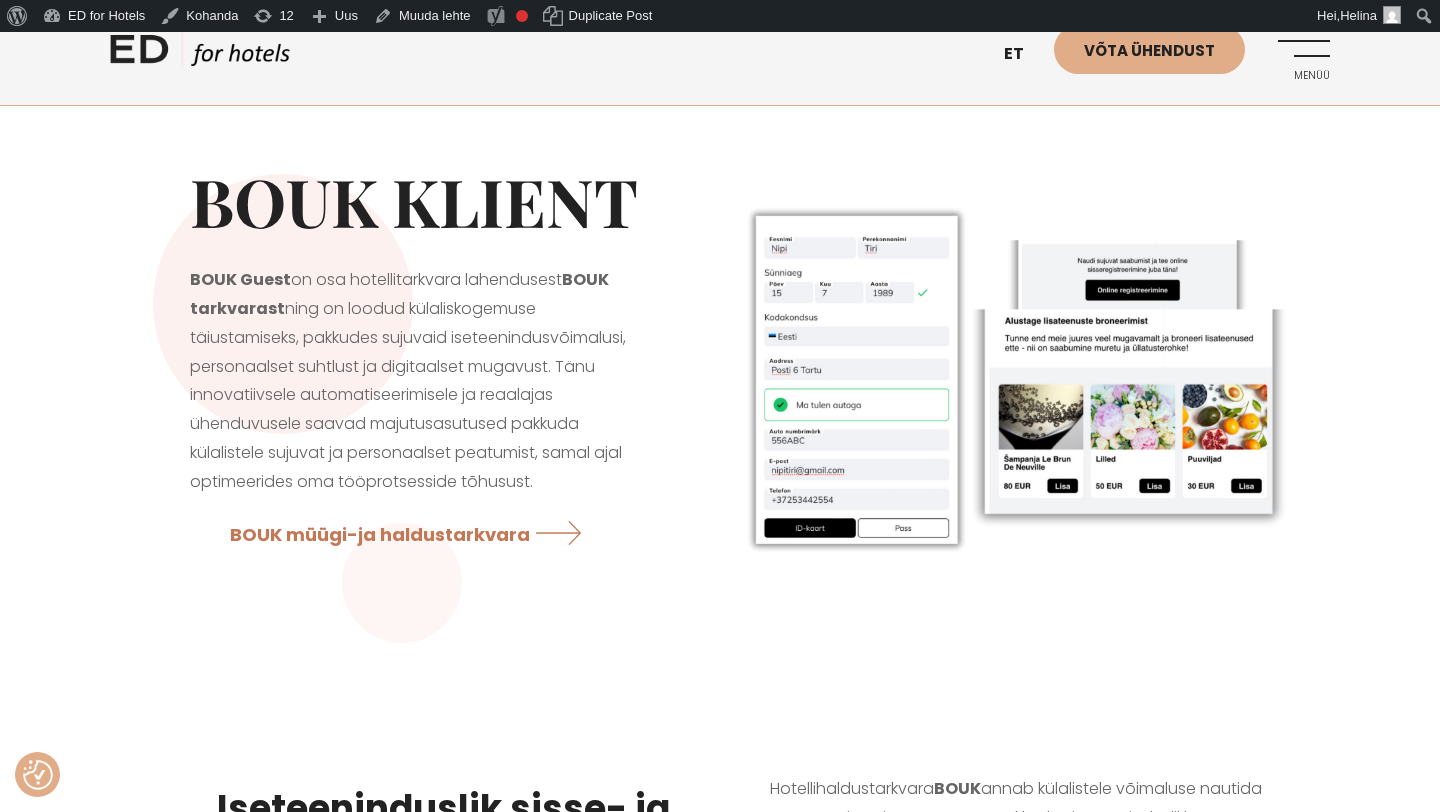 scroll, scrollTop: 0, scrollLeft: 0, axis: both 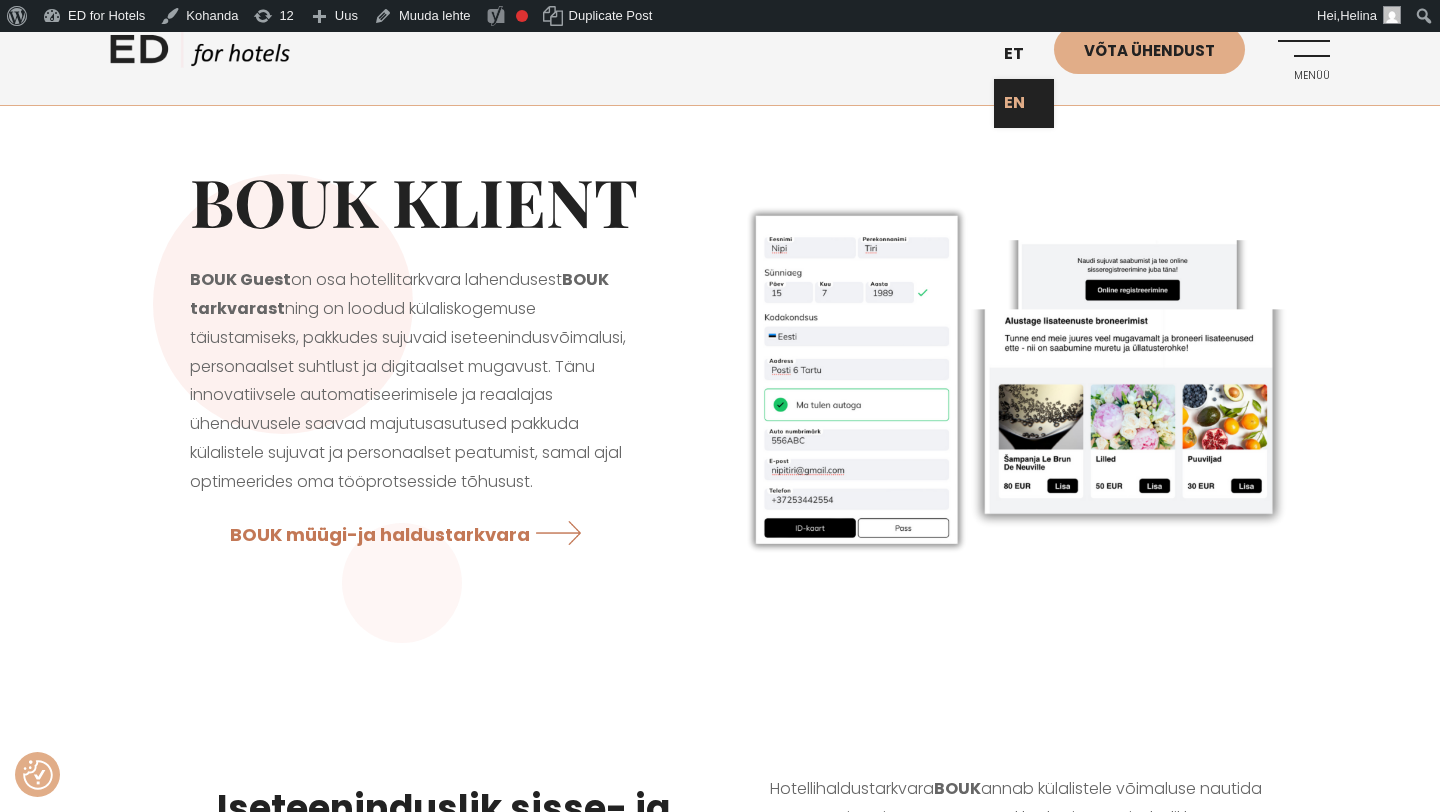 click on "EN" at bounding box center (1024, 103) 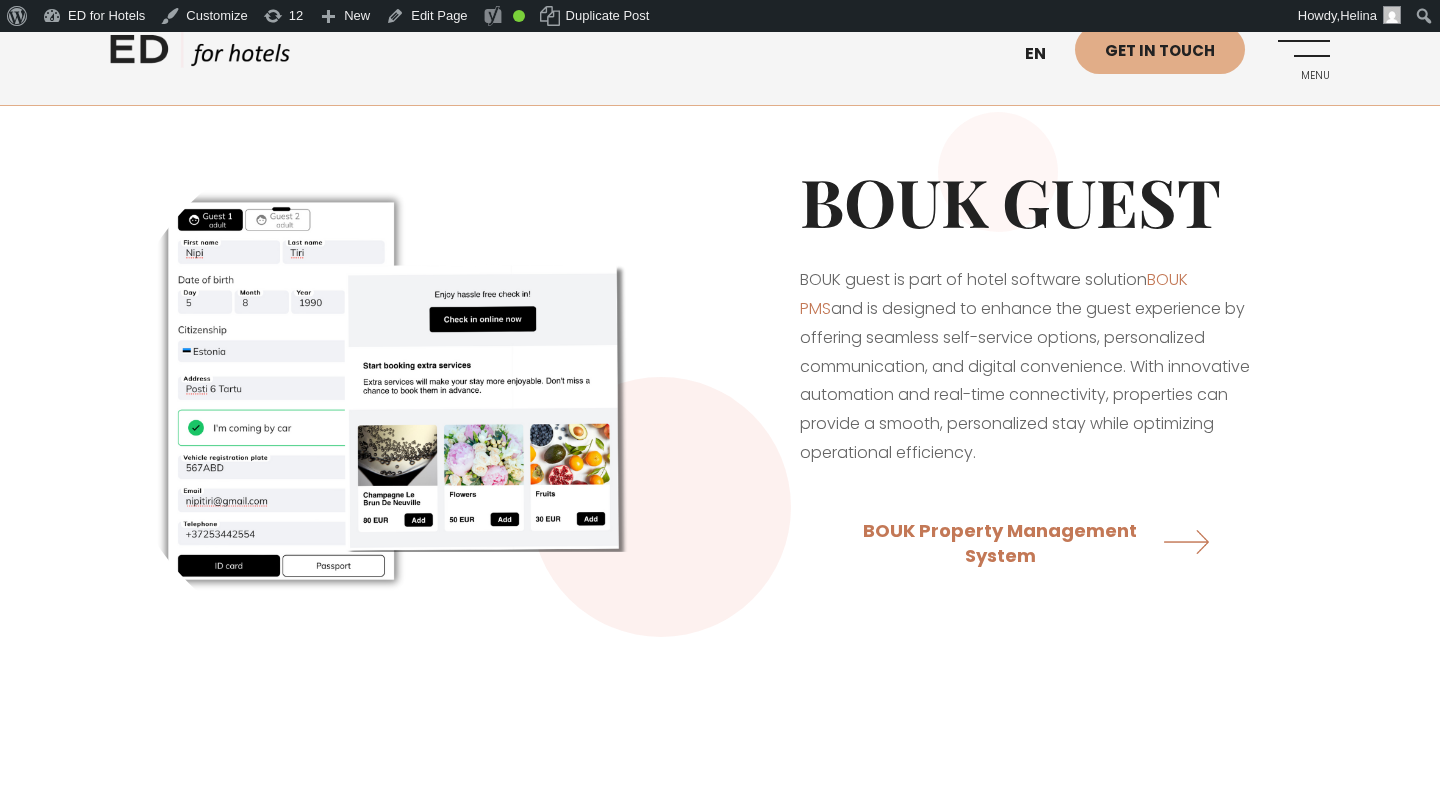 scroll, scrollTop: 0, scrollLeft: 0, axis: both 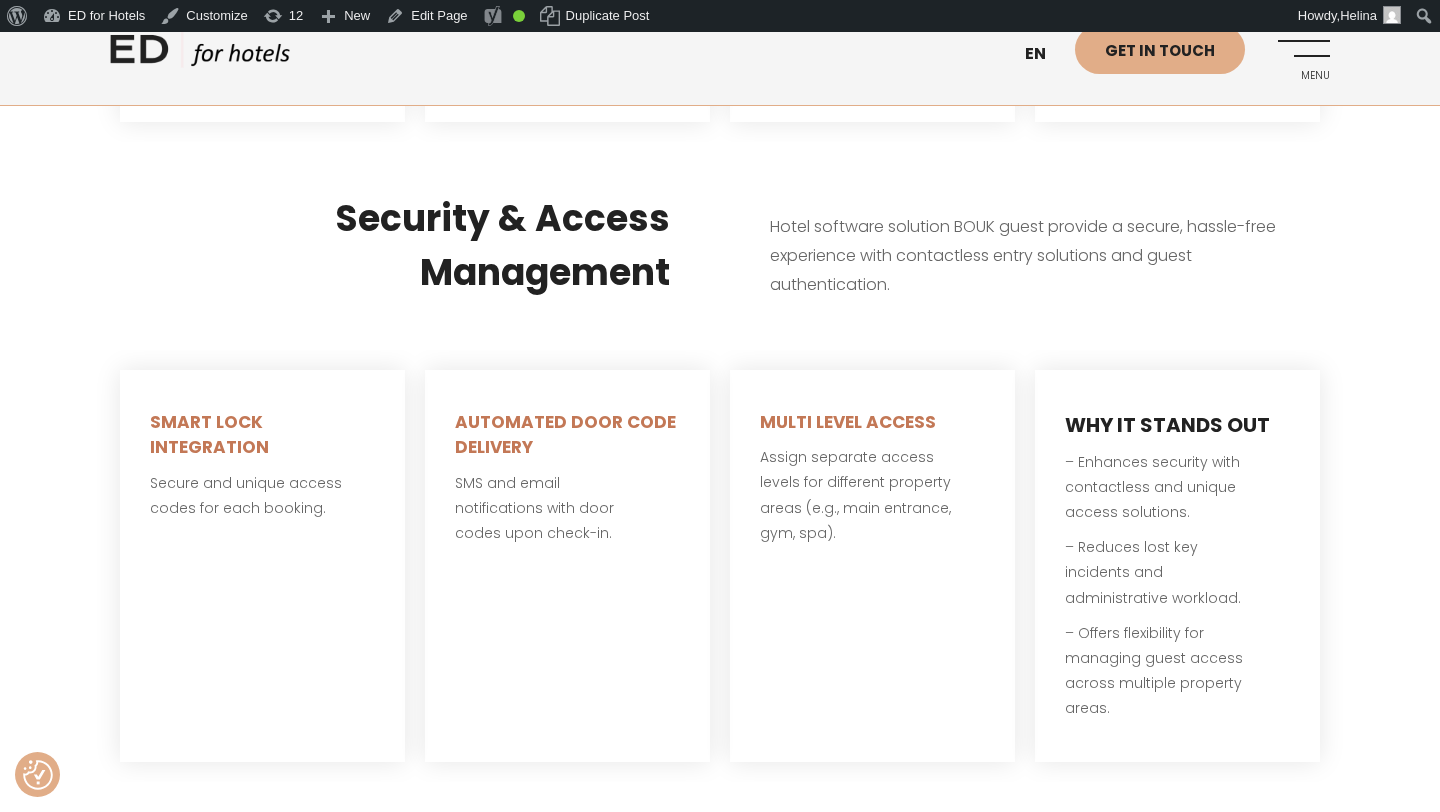 drag, startPoint x: 342, startPoint y: 180, endPoint x: 1225, endPoint y: 733, distance: 1041.8723 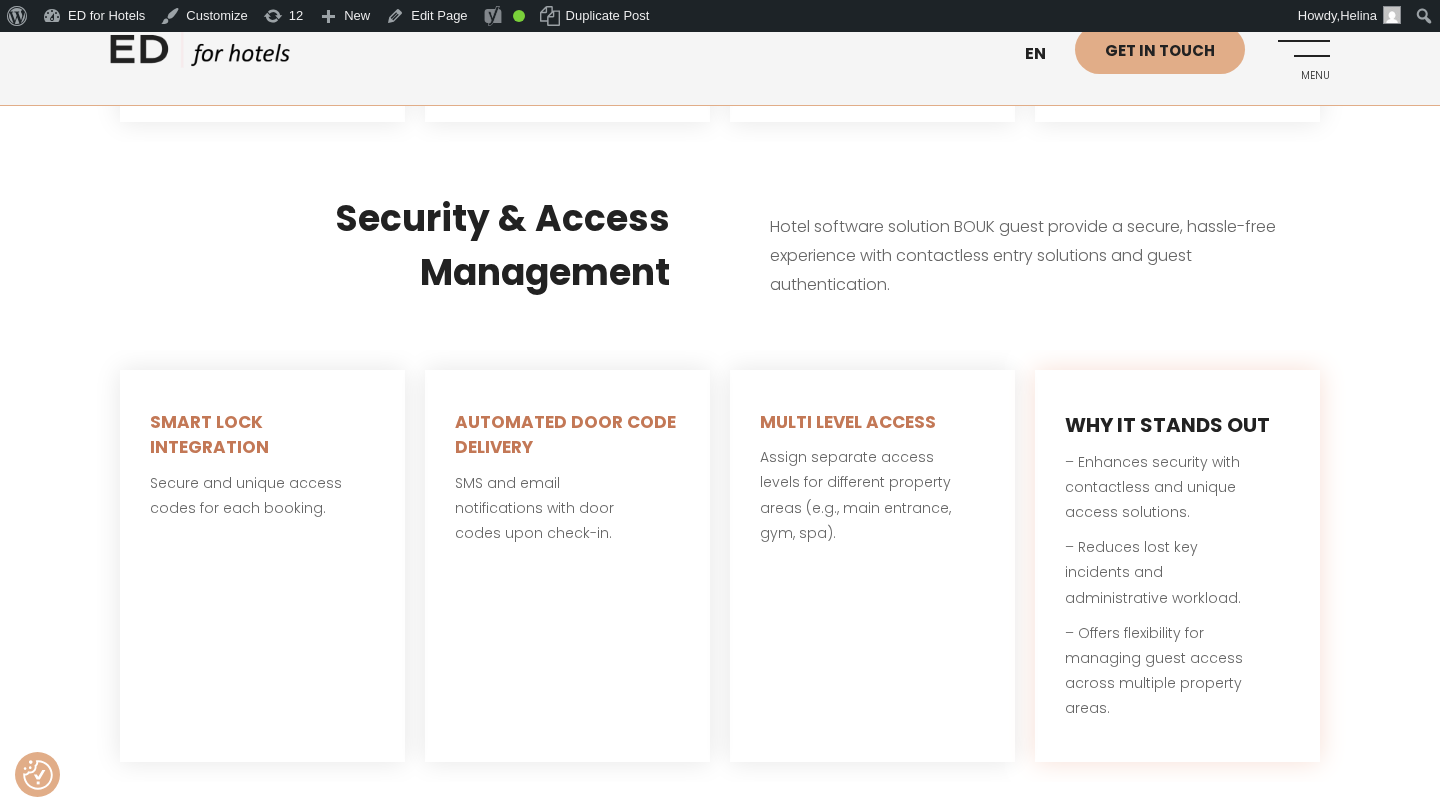 click on "Why it Stands Out
– Enhances security with contactless and unique access solutions.
– Reduces lost key incidents and administrative workload.
– Offers flexibility for managing guest access across multiple property areas." at bounding box center [1177, 566] 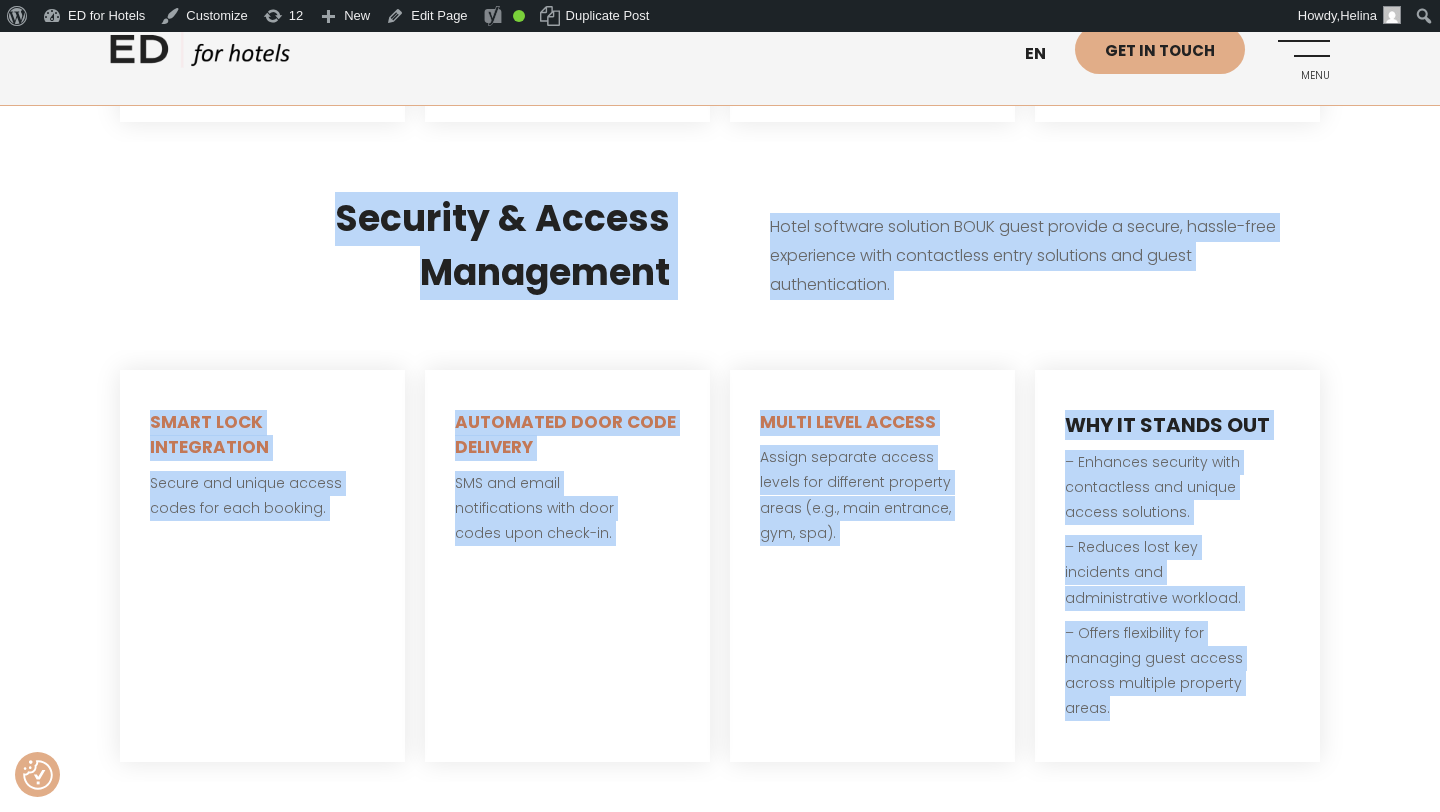 drag, startPoint x: 1162, startPoint y: 684, endPoint x: 160, endPoint y: 160, distance: 1130.7432 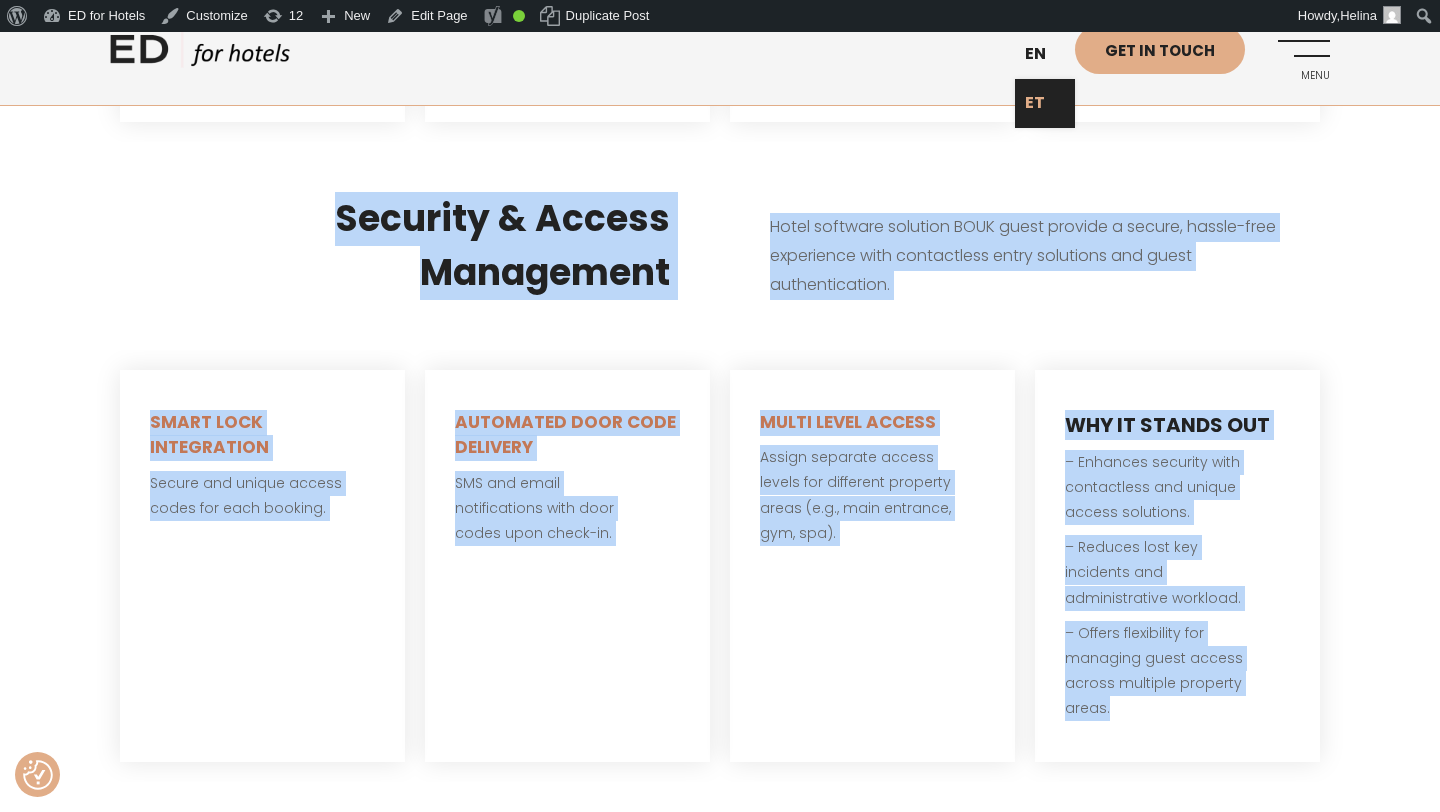 click on "ET" at bounding box center [1045, 103] 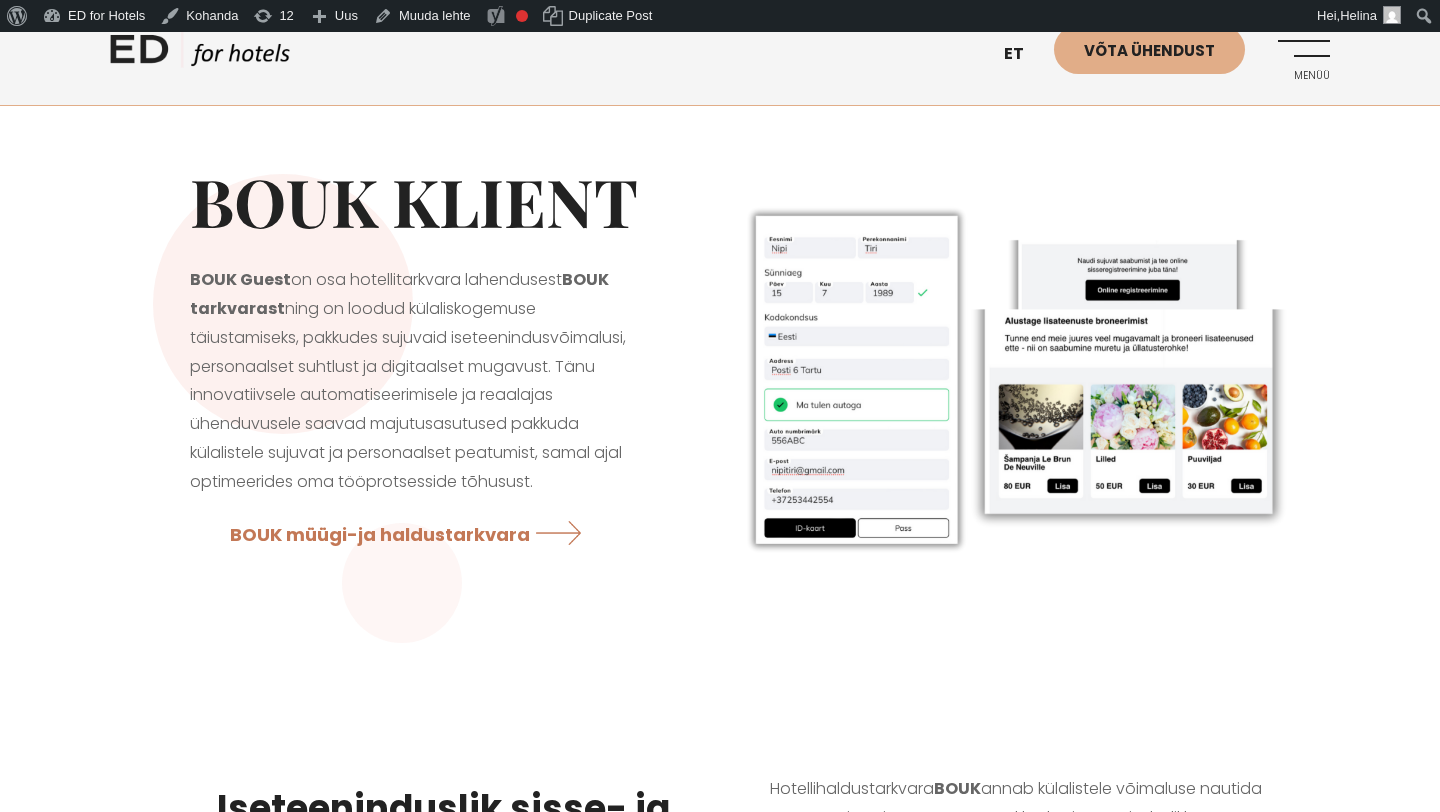 scroll, scrollTop: 0, scrollLeft: 0, axis: both 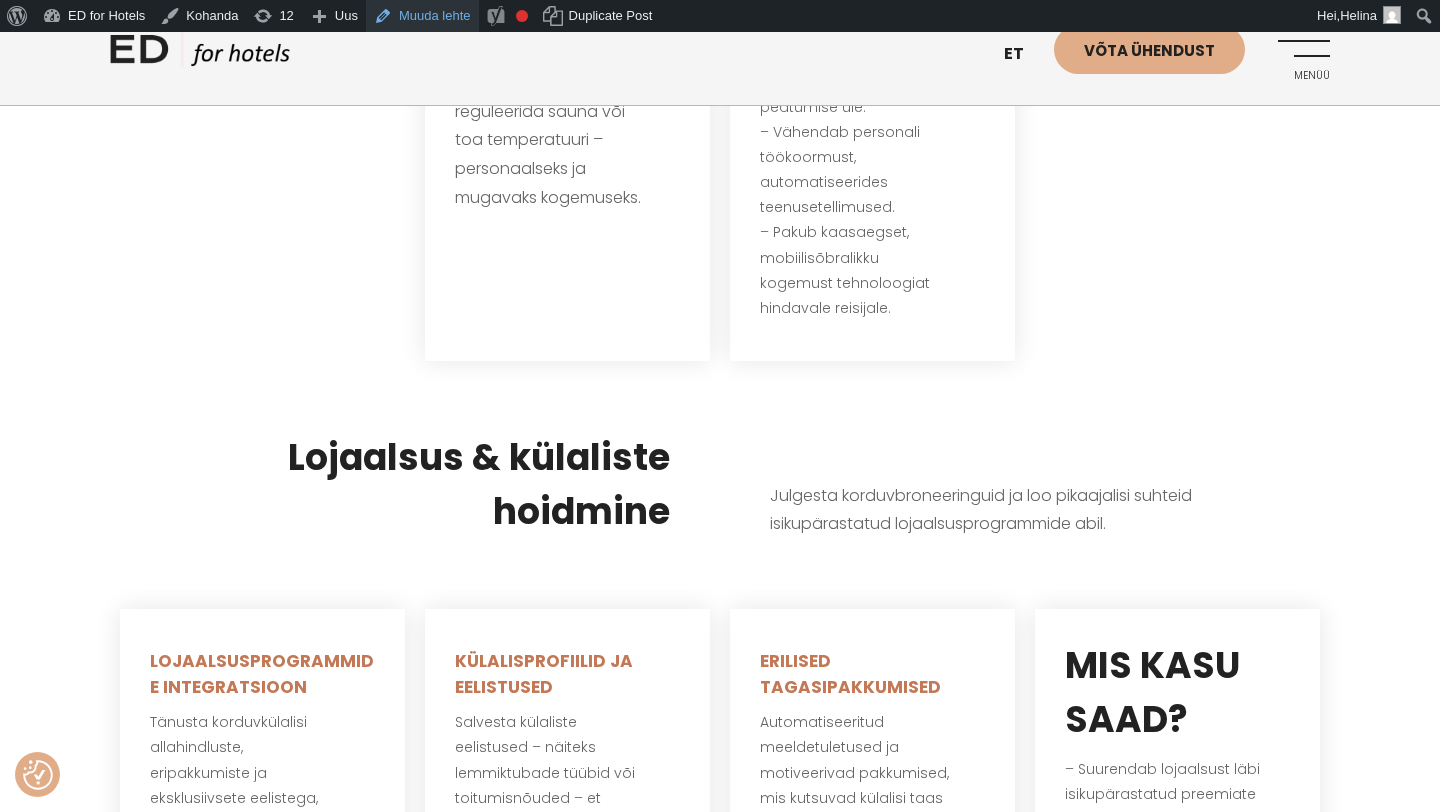 click on "Muuda lehte" at bounding box center (422, 16) 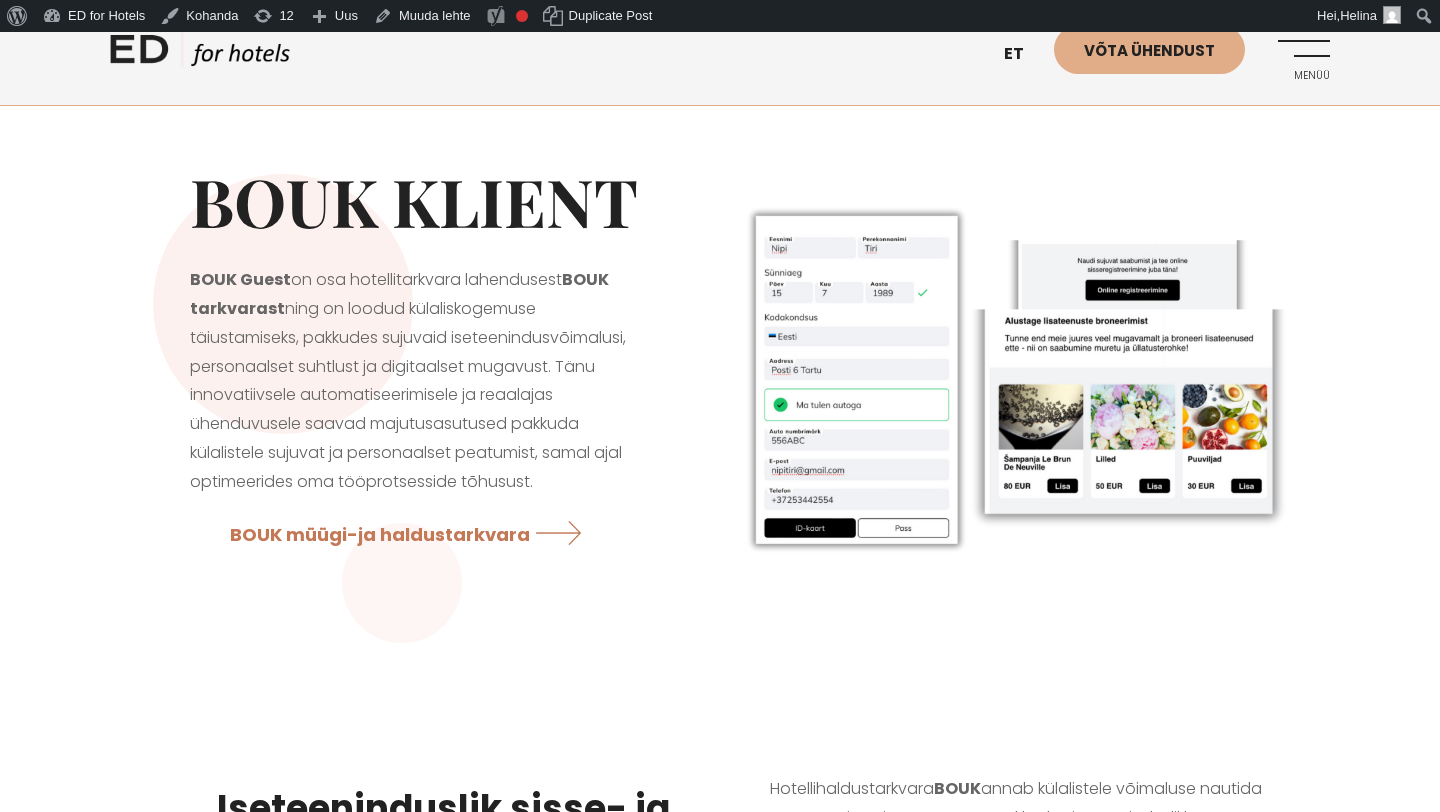 scroll, scrollTop: 0, scrollLeft: 0, axis: both 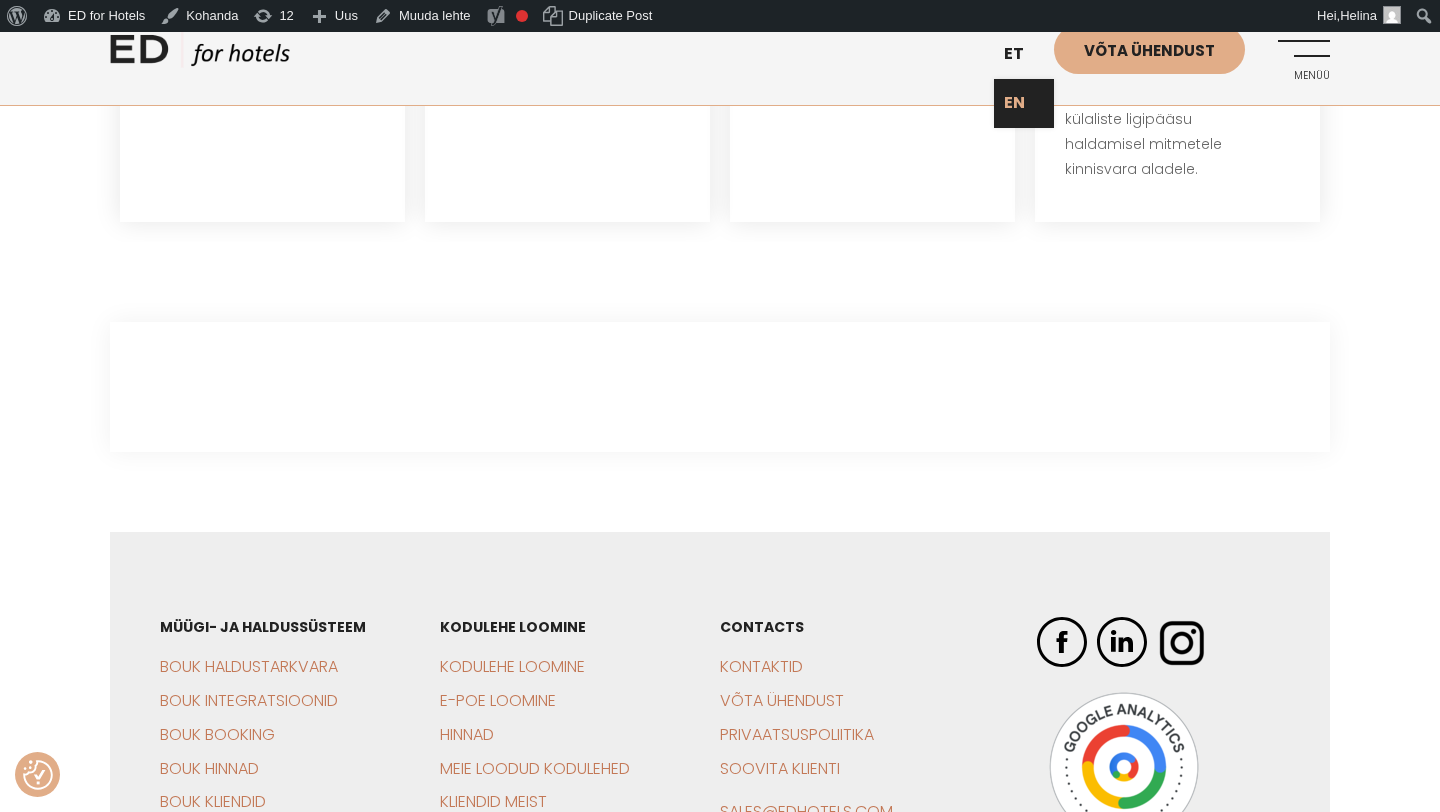 click on "EN" at bounding box center [1024, 103] 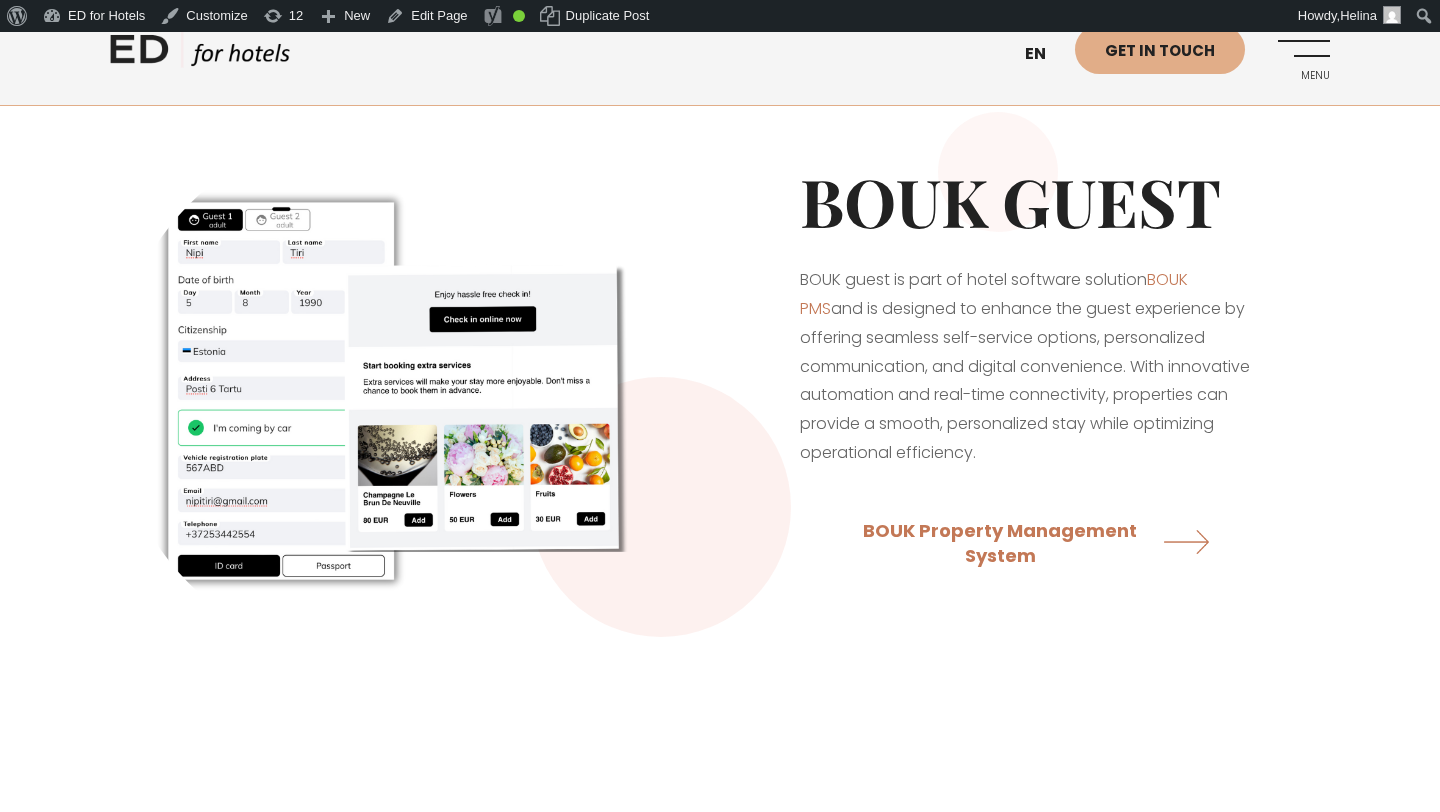 scroll, scrollTop: 0, scrollLeft: 0, axis: both 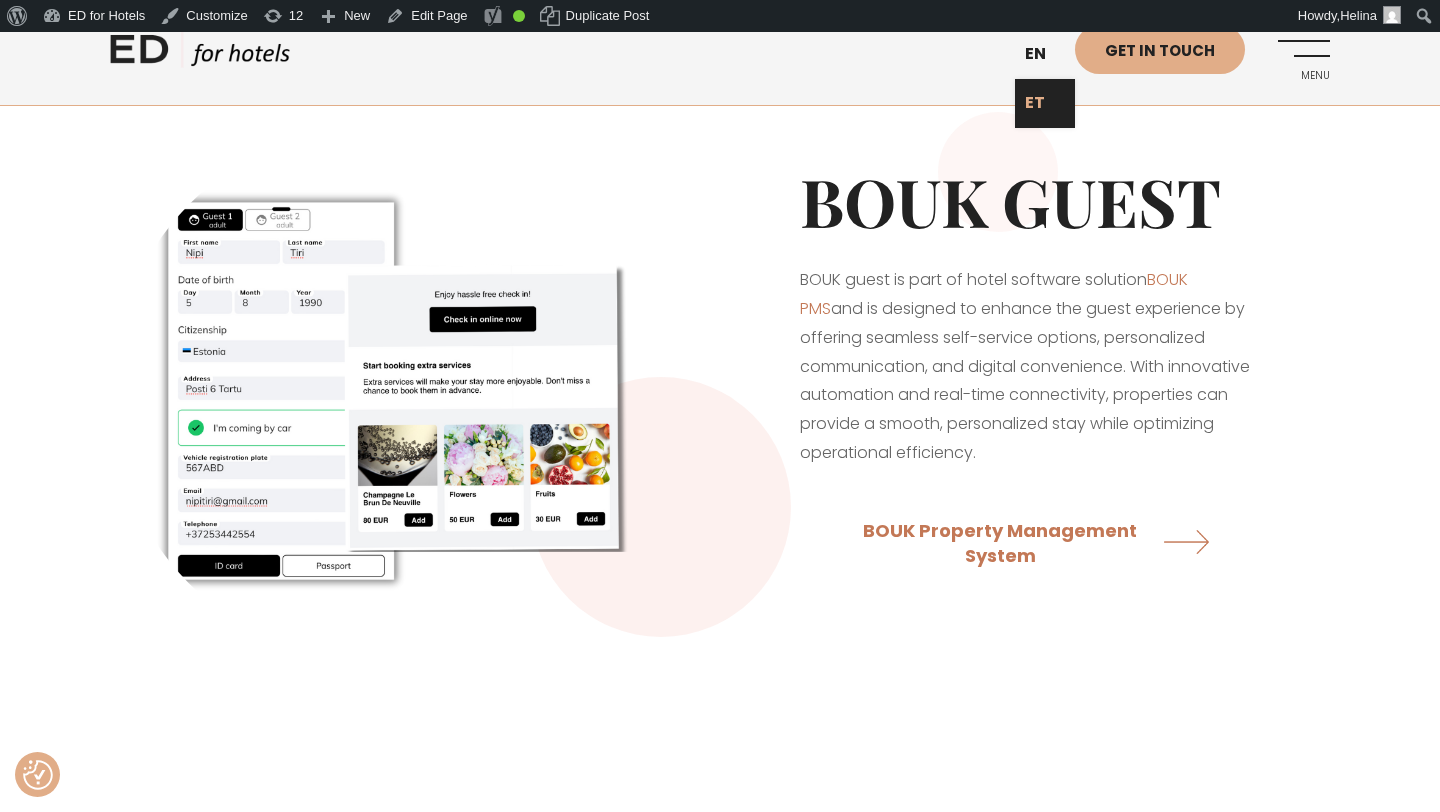 click on "ET" at bounding box center (1045, 103) 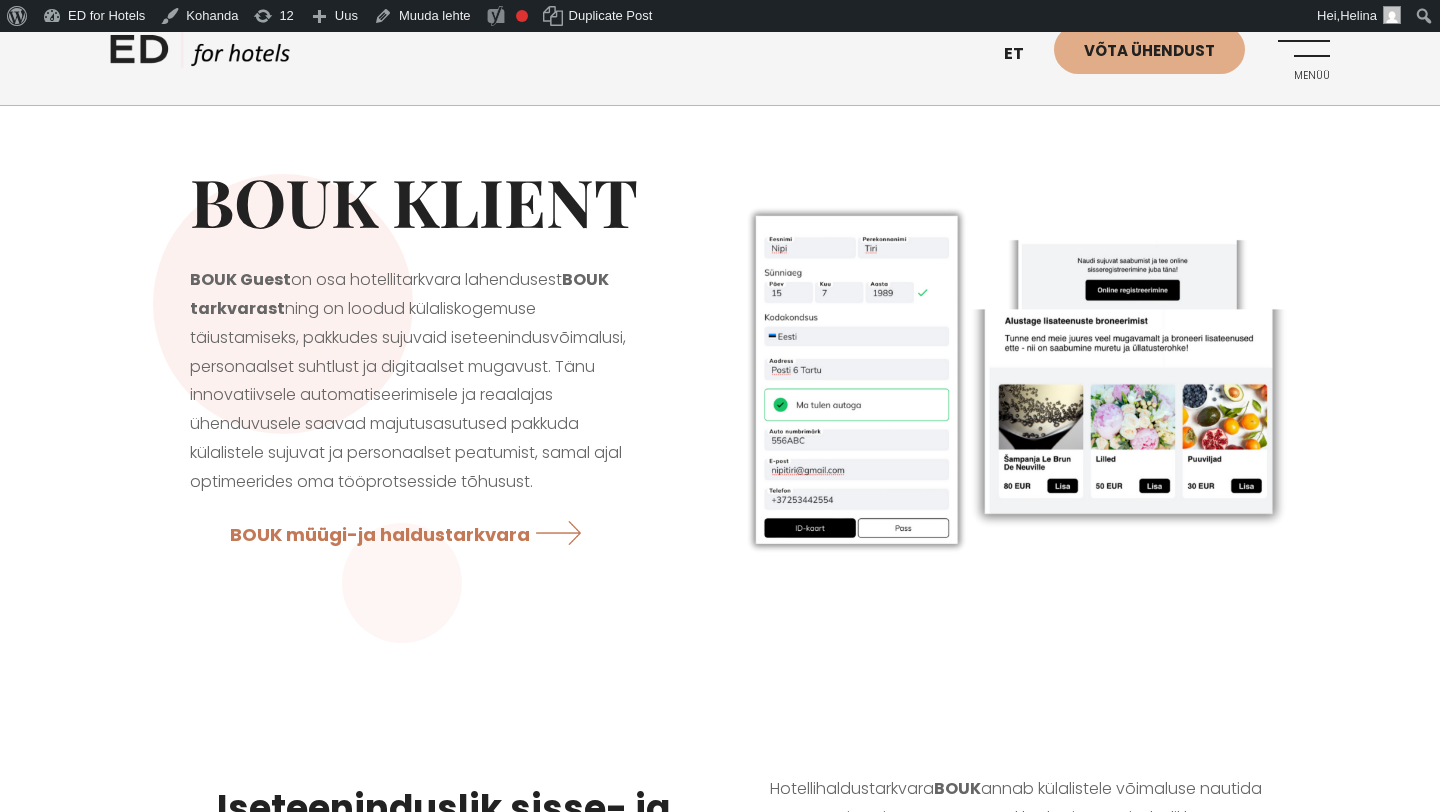 scroll, scrollTop: 0, scrollLeft: 0, axis: both 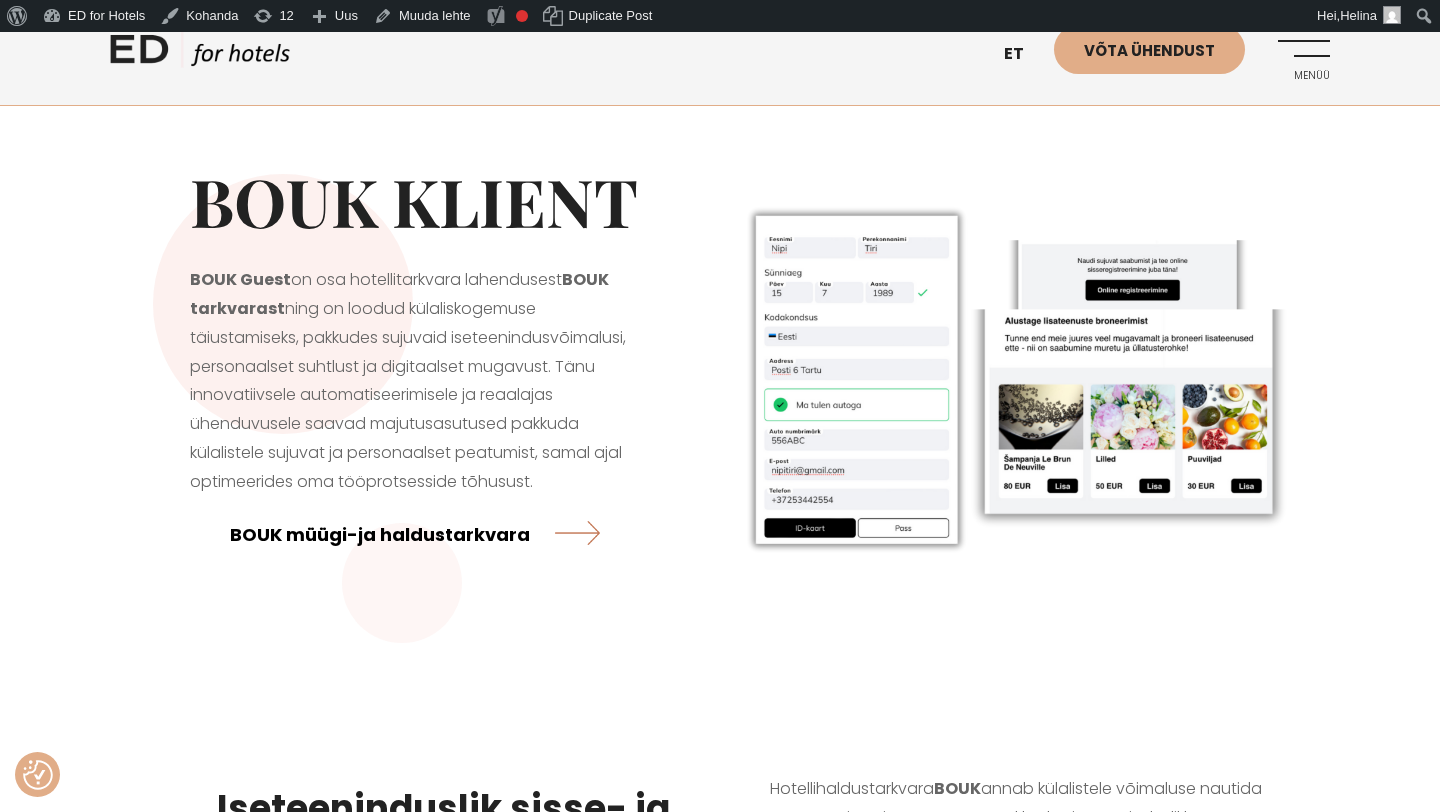 click on "BOUK müügi-ja haldustarkvara" at bounding box center [415, 533] 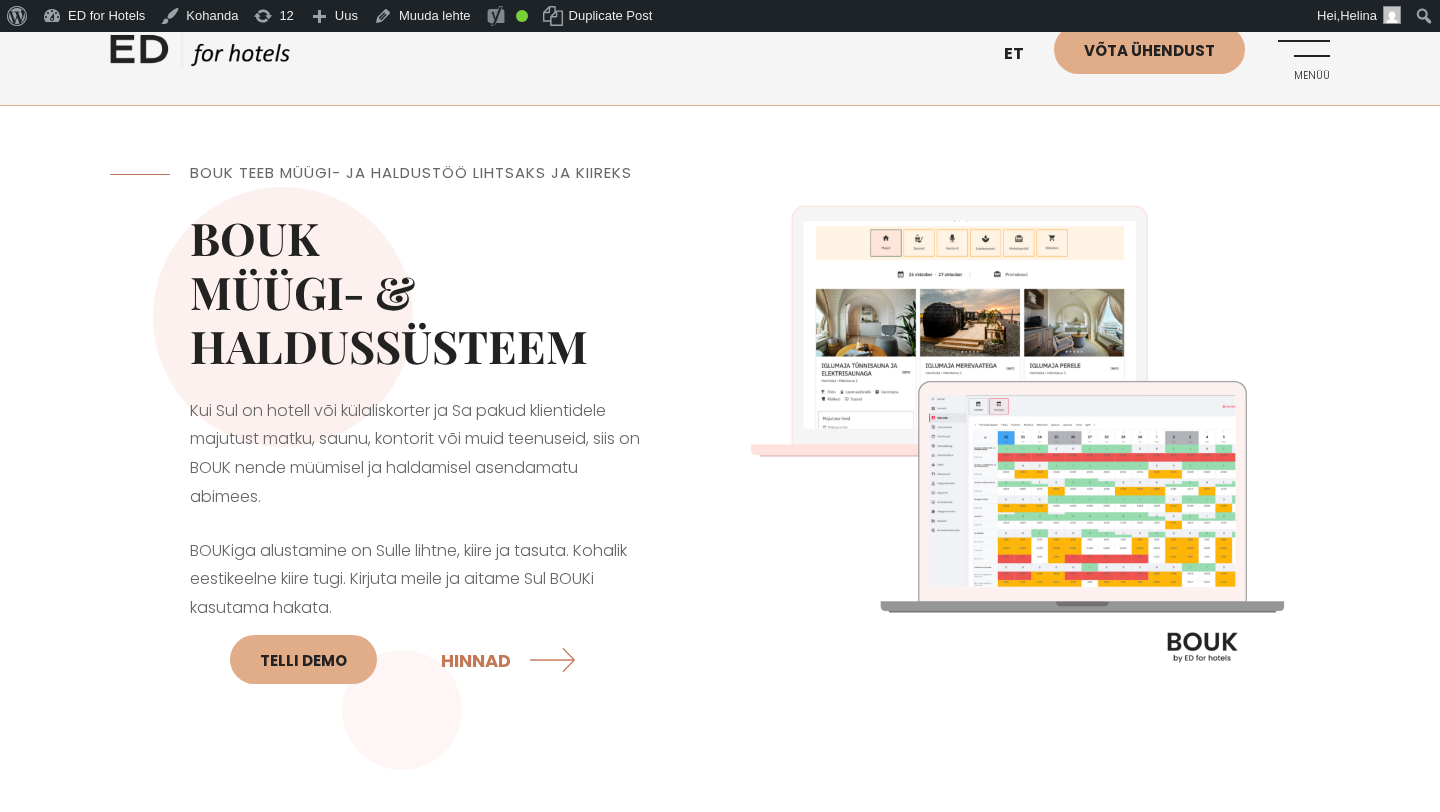 scroll, scrollTop: 0, scrollLeft: 0, axis: both 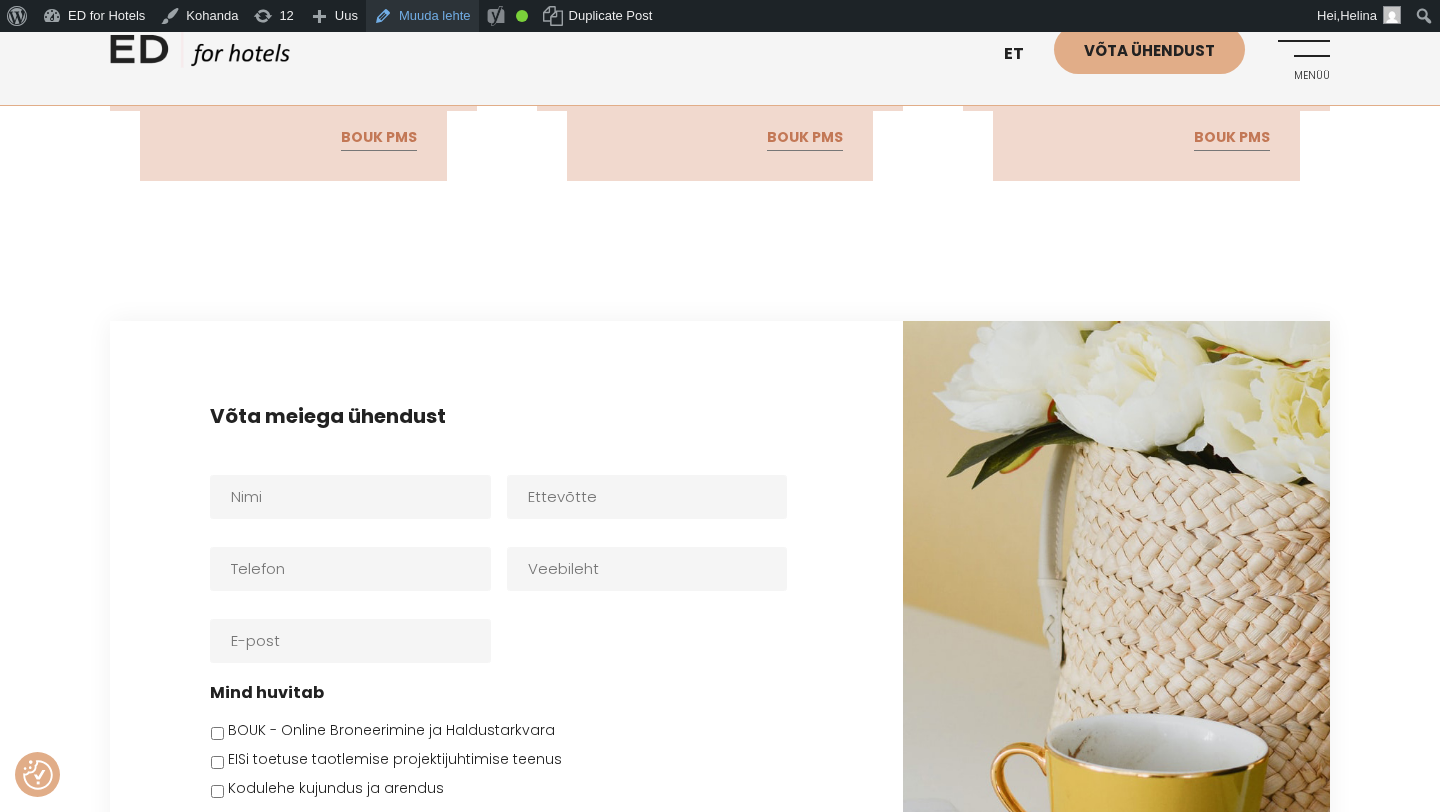 click on "Muuda lehte" at bounding box center (422, 16) 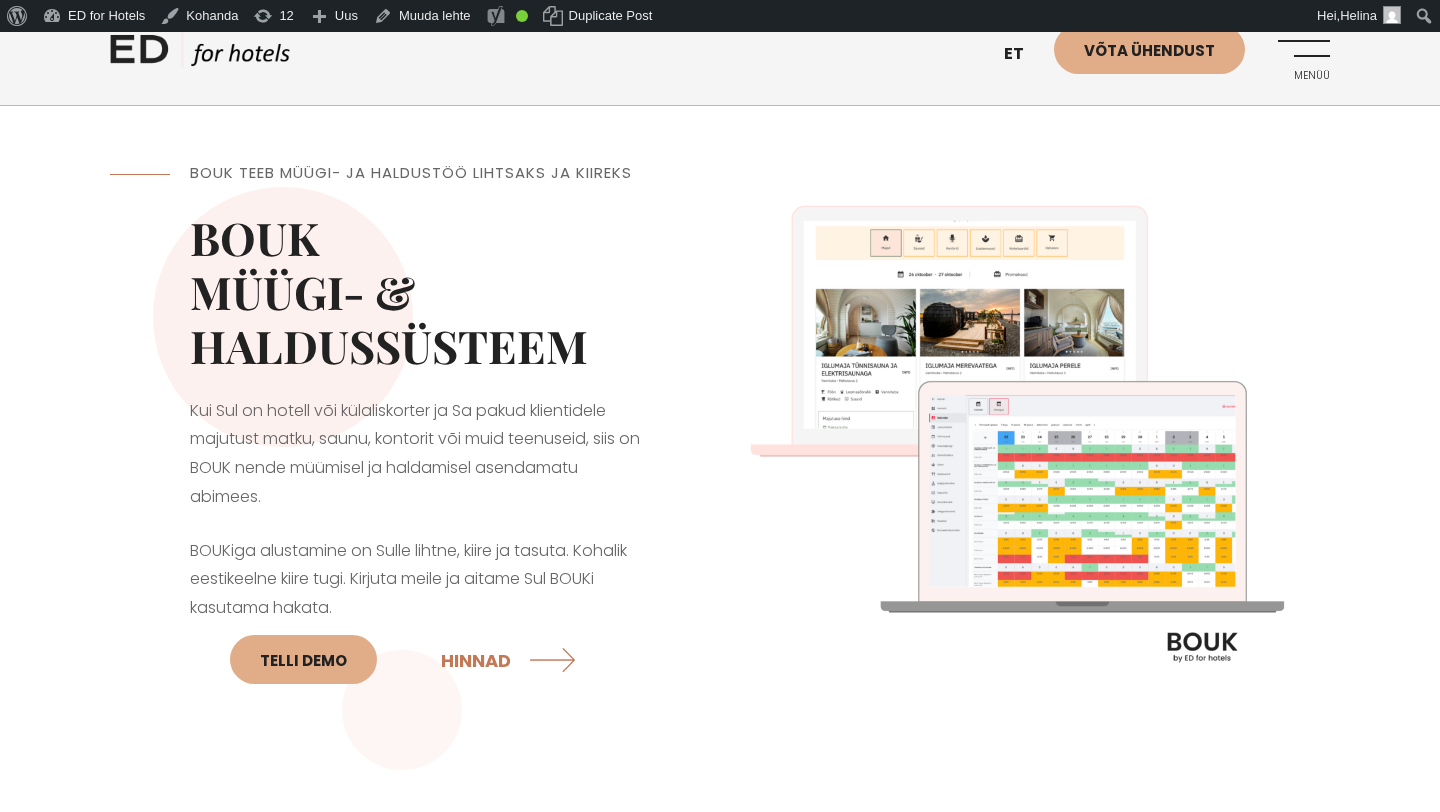 scroll, scrollTop: 0, scrollLeft: 0, axis: both 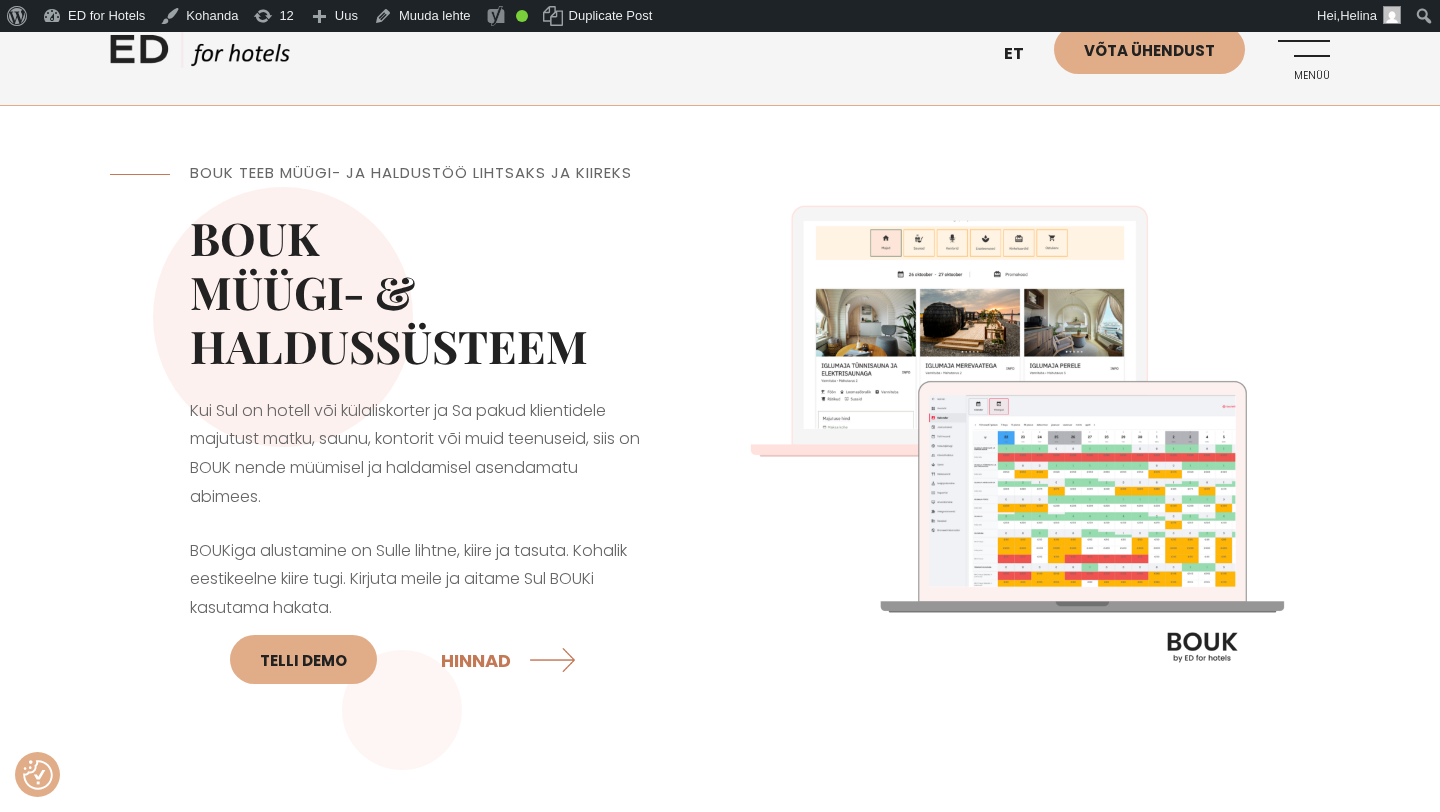 click on "Menüü" at bounding box center (1302, 52) 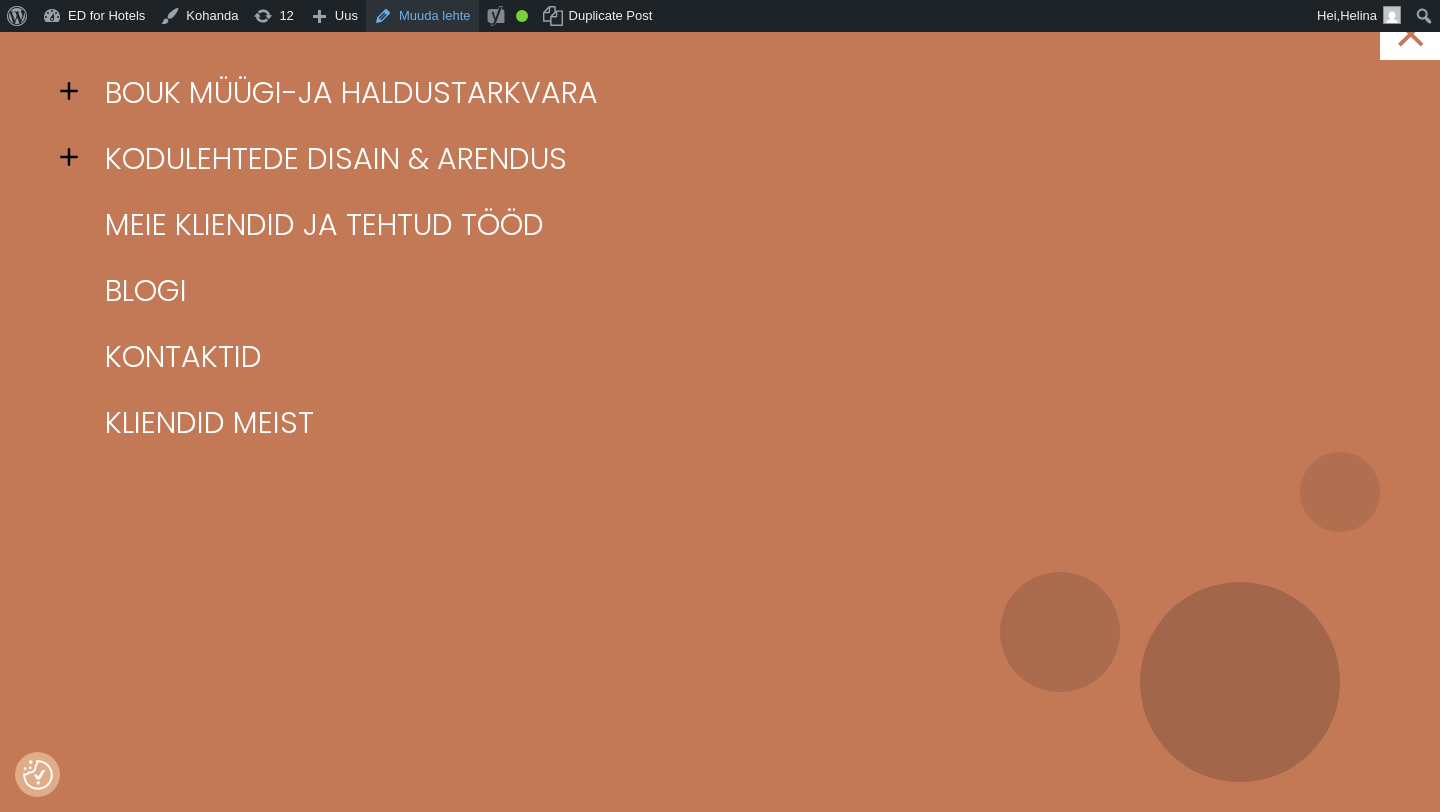 click on "Muuda lehte" at bounding box center [422, 16] 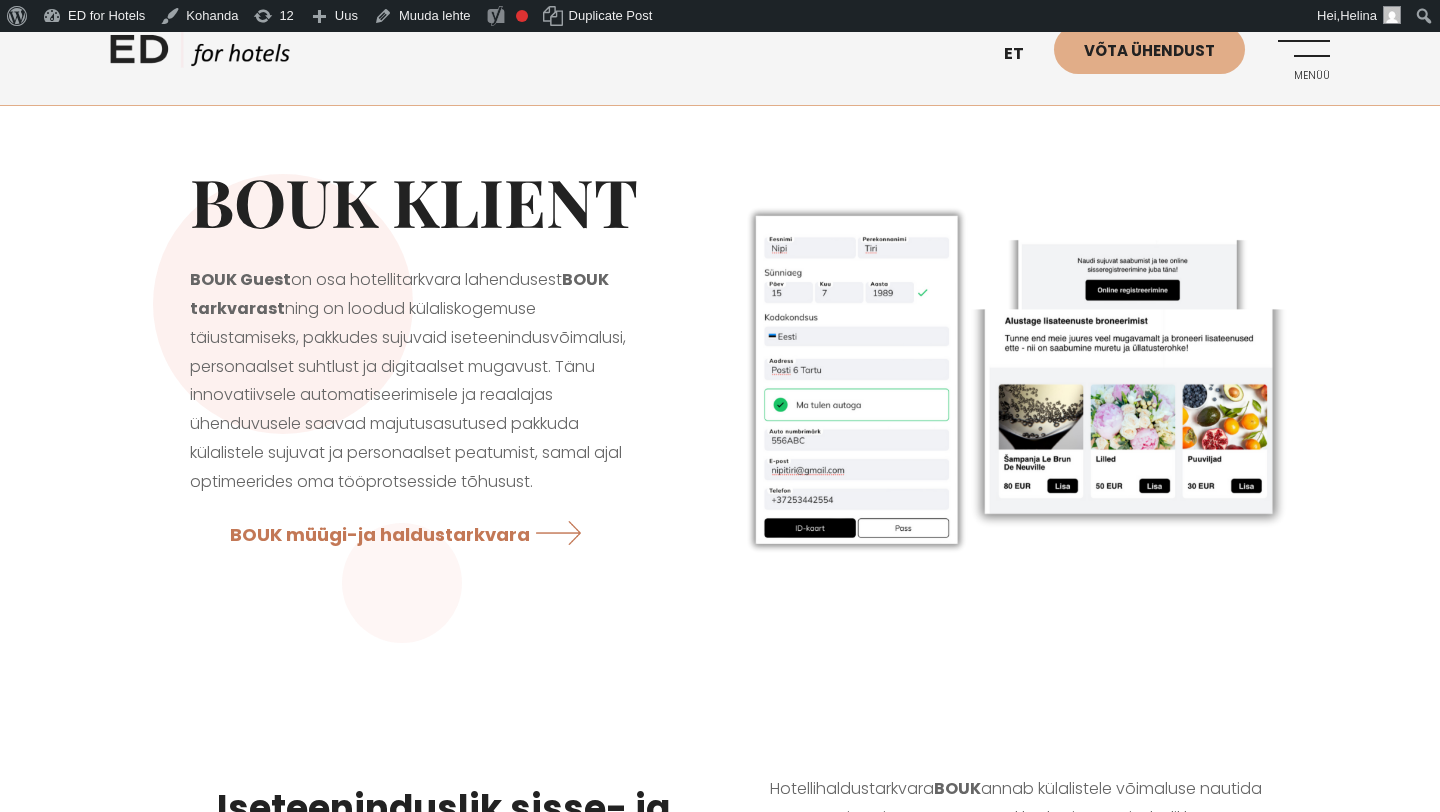 scroll, scrollTop: 0, scrollLeft: 0, axis: both 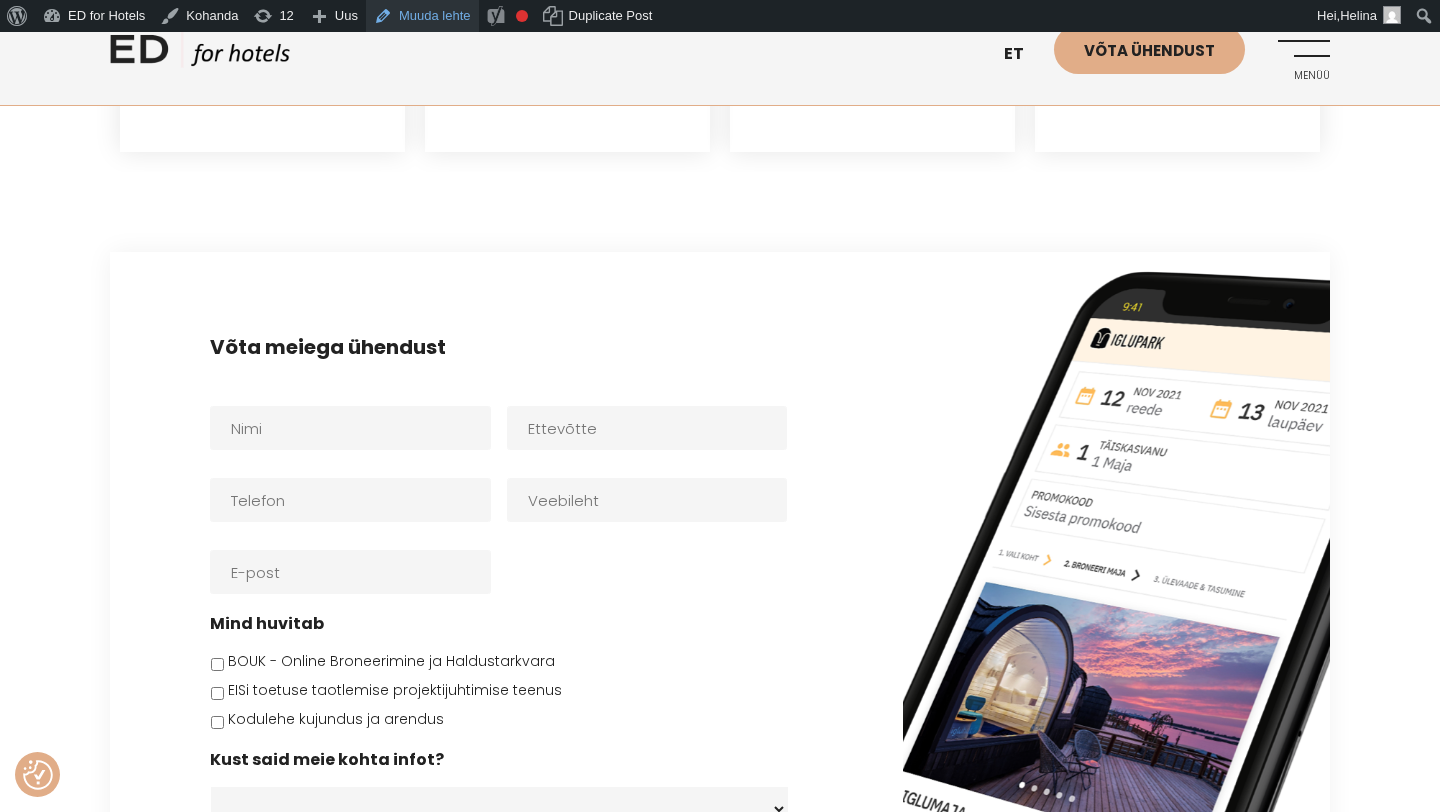 click on "Muuda lehte" at bounding box center [422, 16] 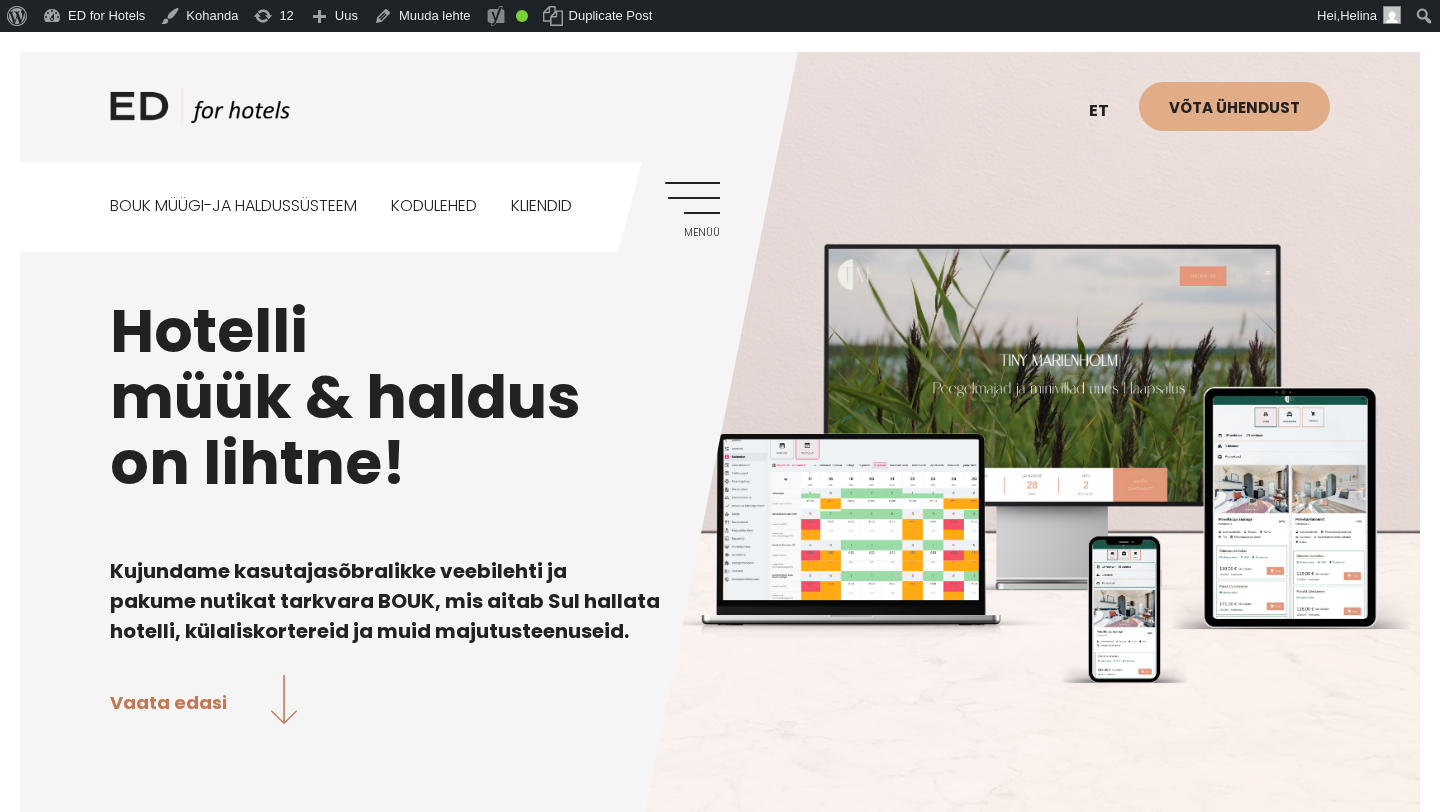 scroll, scrollTop: 0, scrollLeft: 0, axis: both 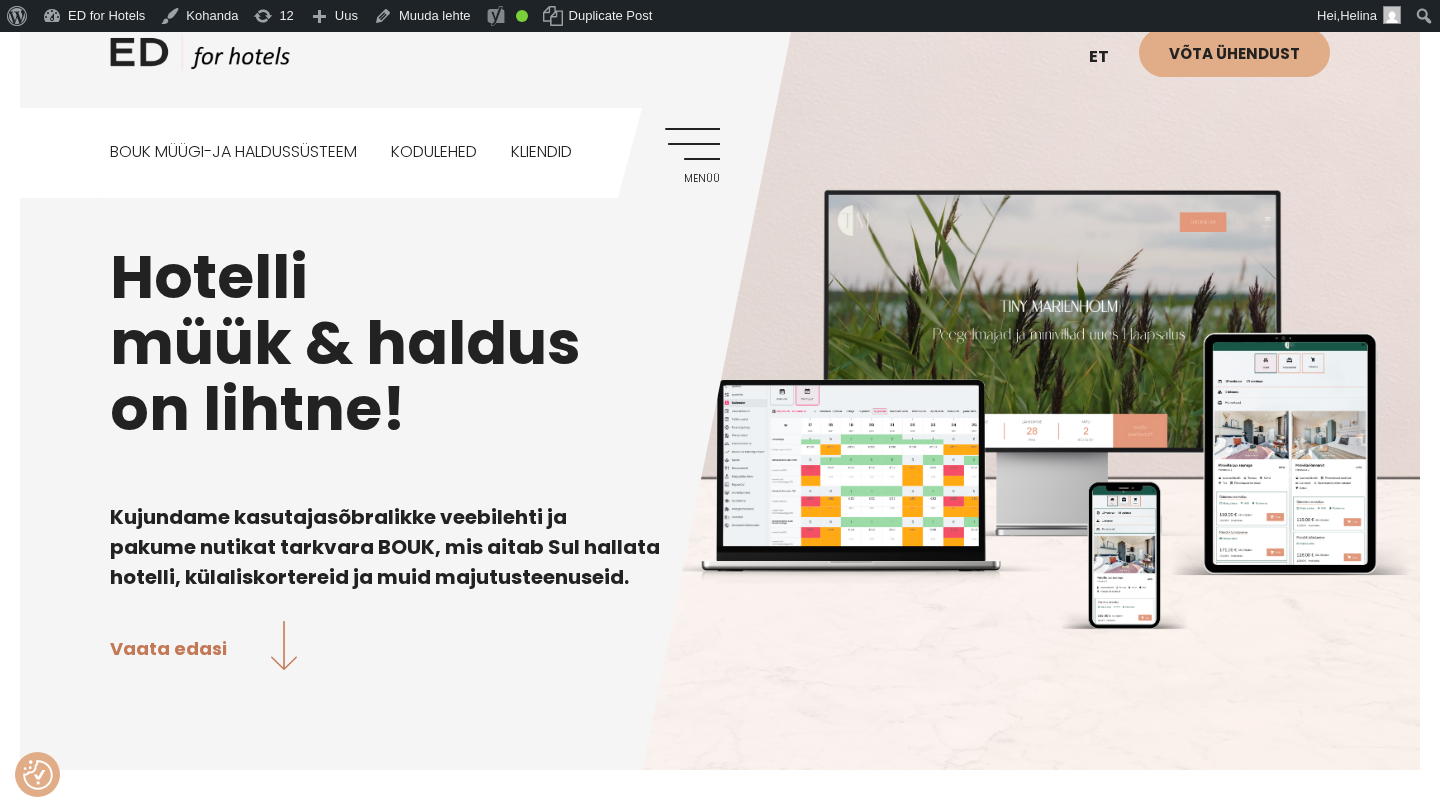 click on "Menüü" at bounding box center (692, 155) 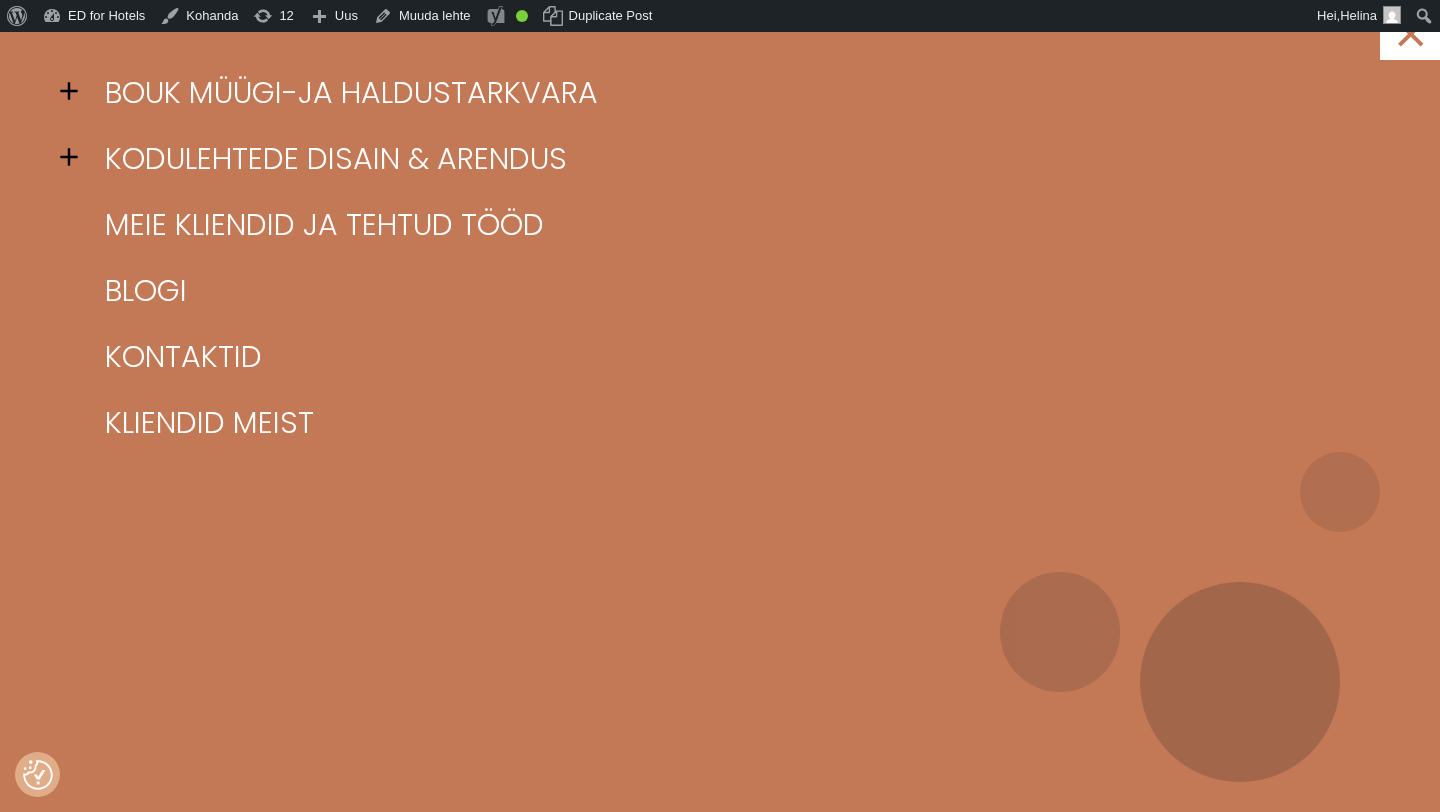 click at bounding box center (75, 91) 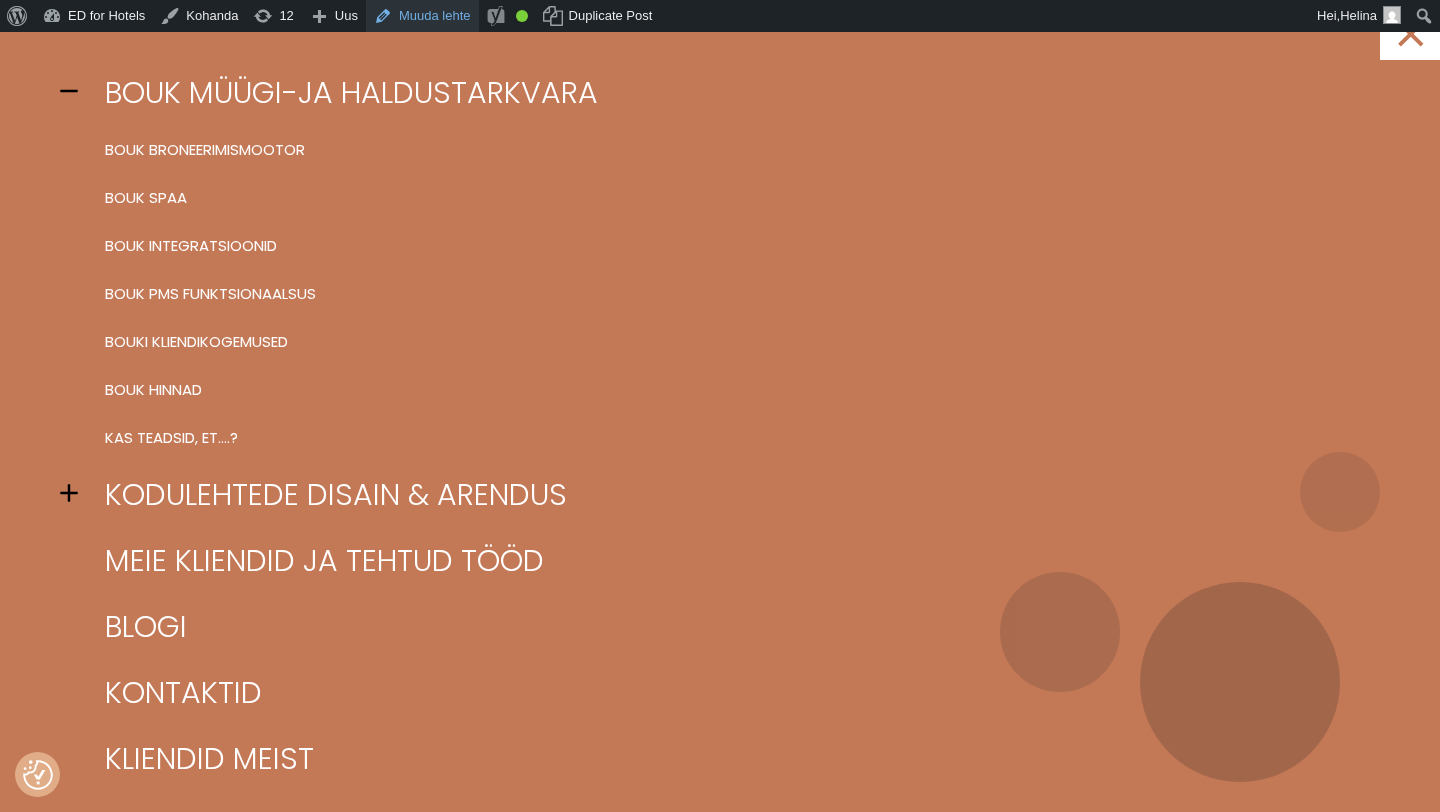 click on "Muuda lehte" at bounding box center [422, 16] 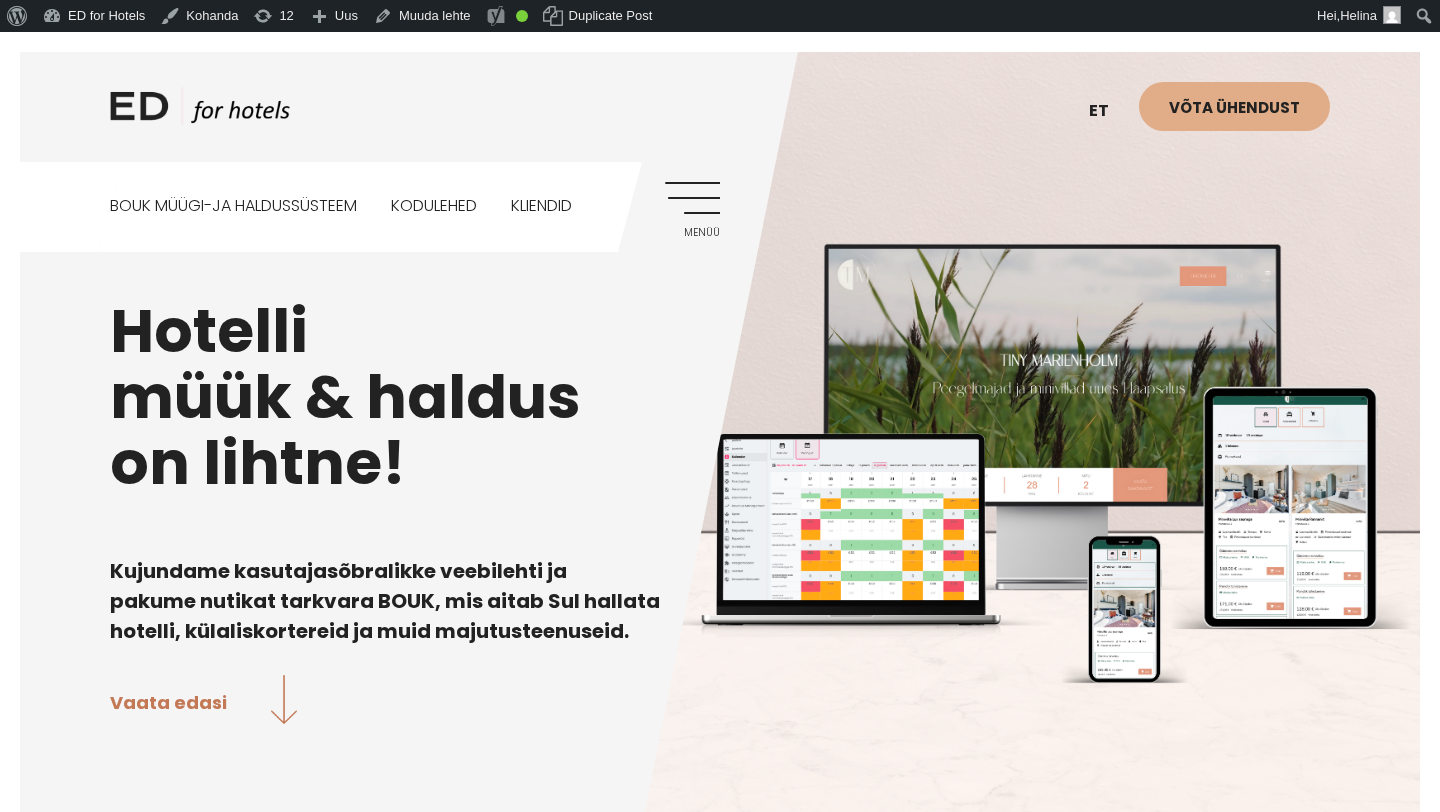 scroll, scrollTop: 0, scrollLeft: 0, axis: both 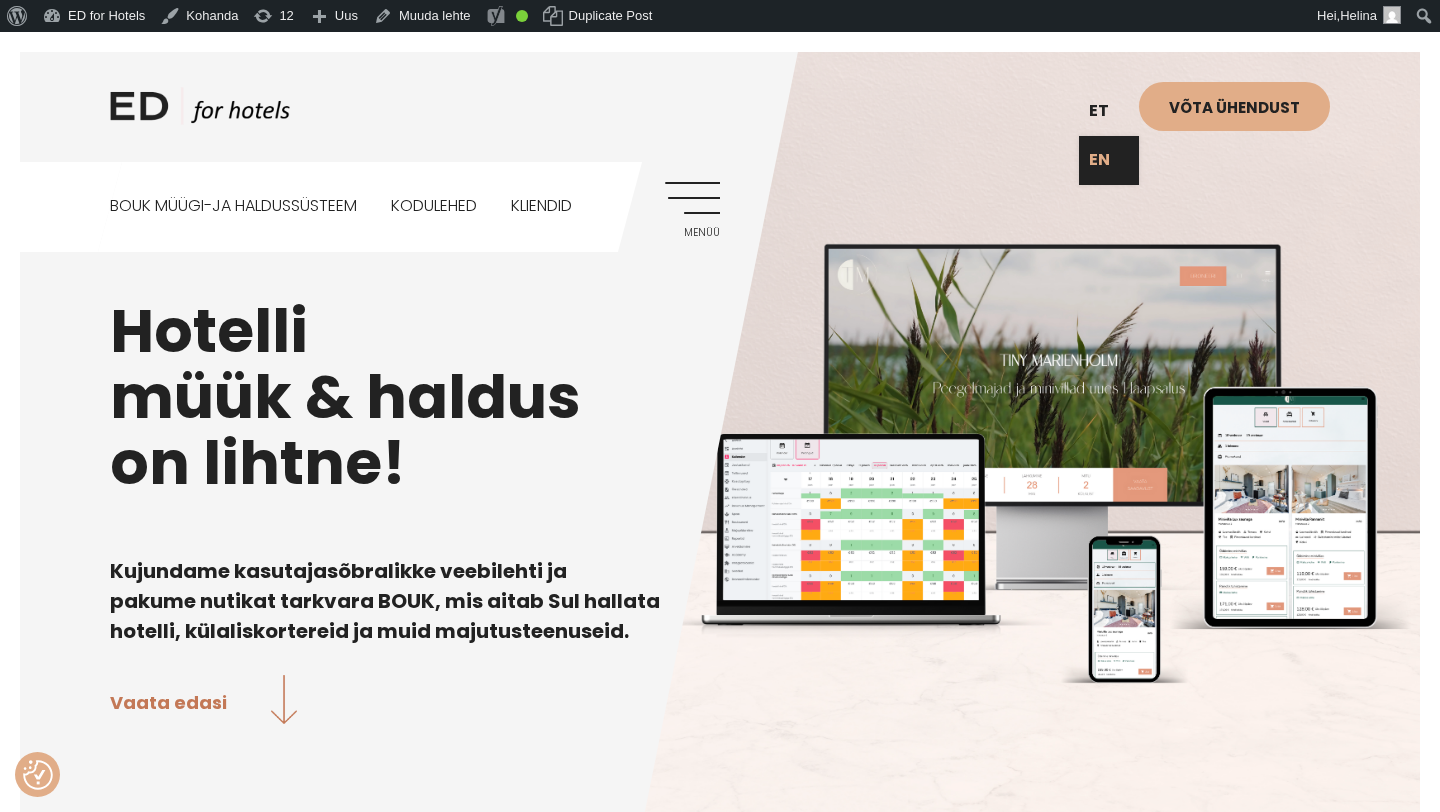 click on "EN" at bounding box center [1109, 160] 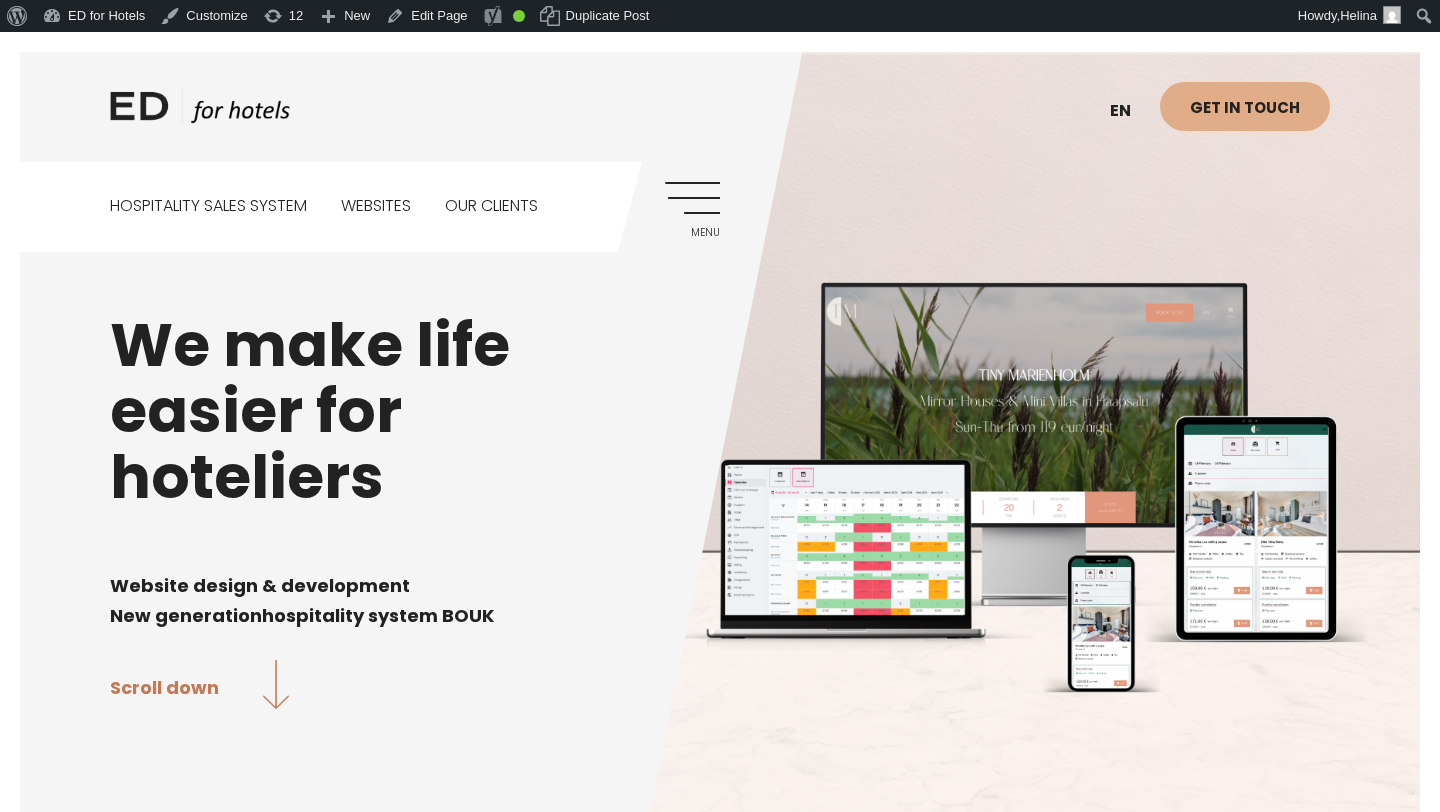 scroll, scrollTop: 0, scrollLeft: 0, axis: both 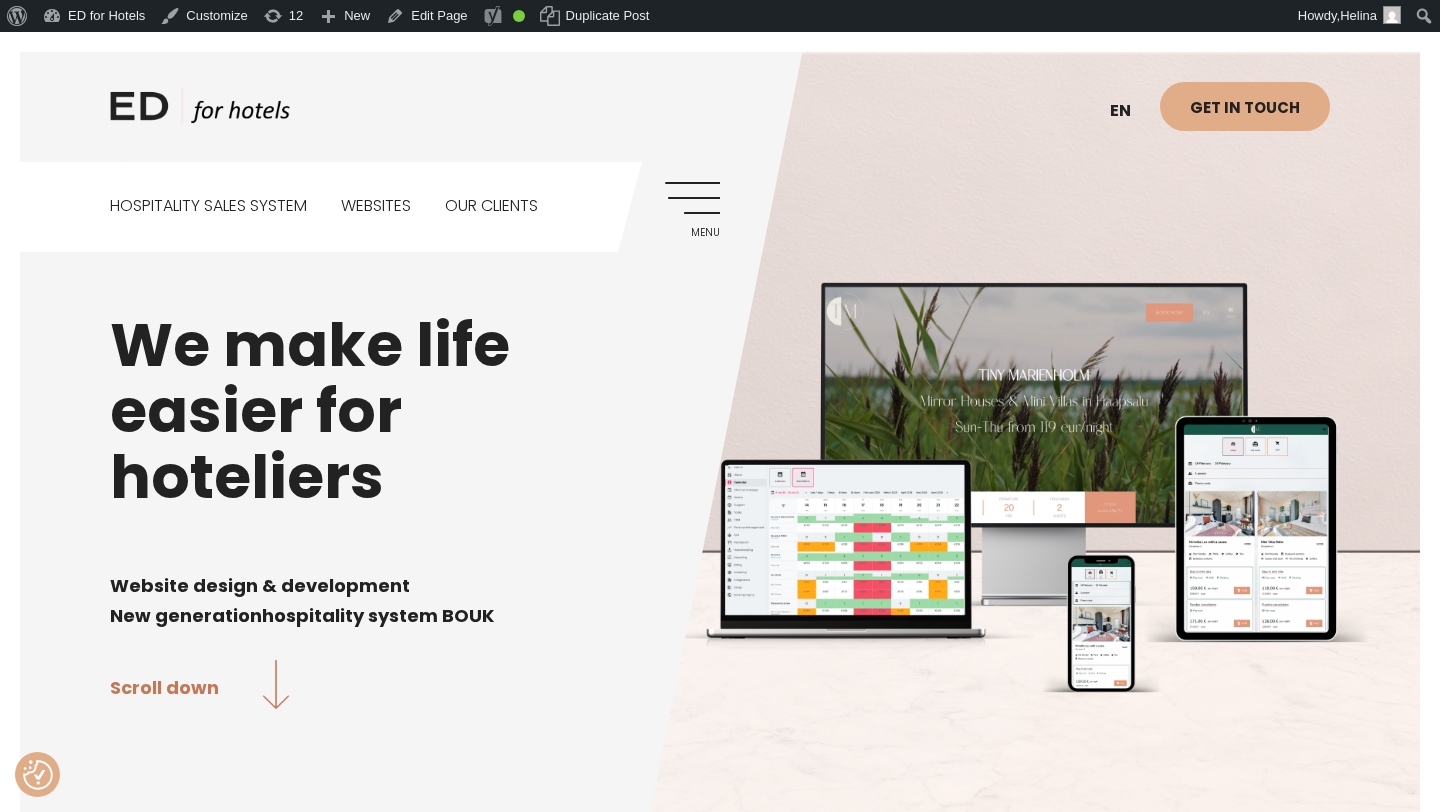 click on "Menu" at bounding box center (692, 209) 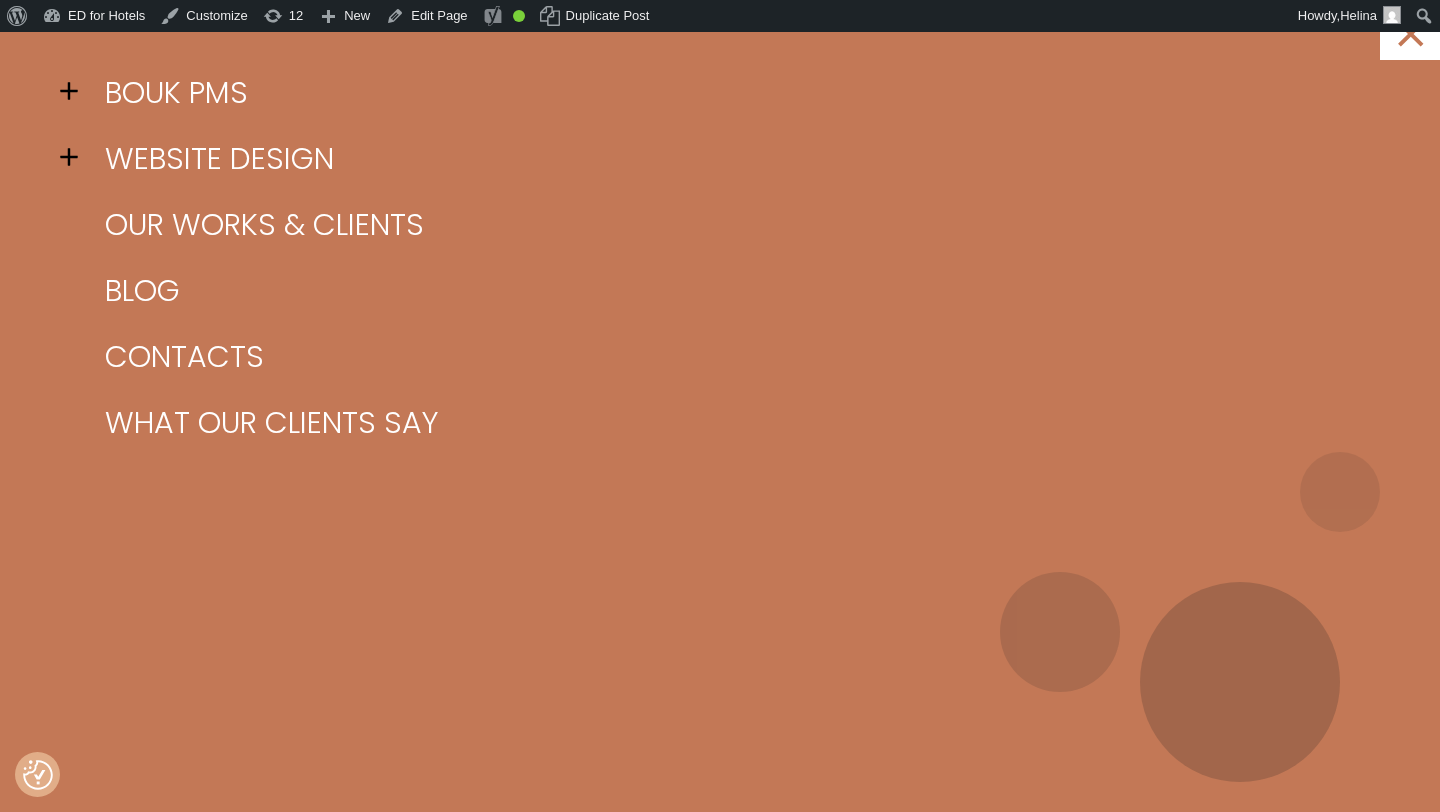 click at bounding box center [75, 91] 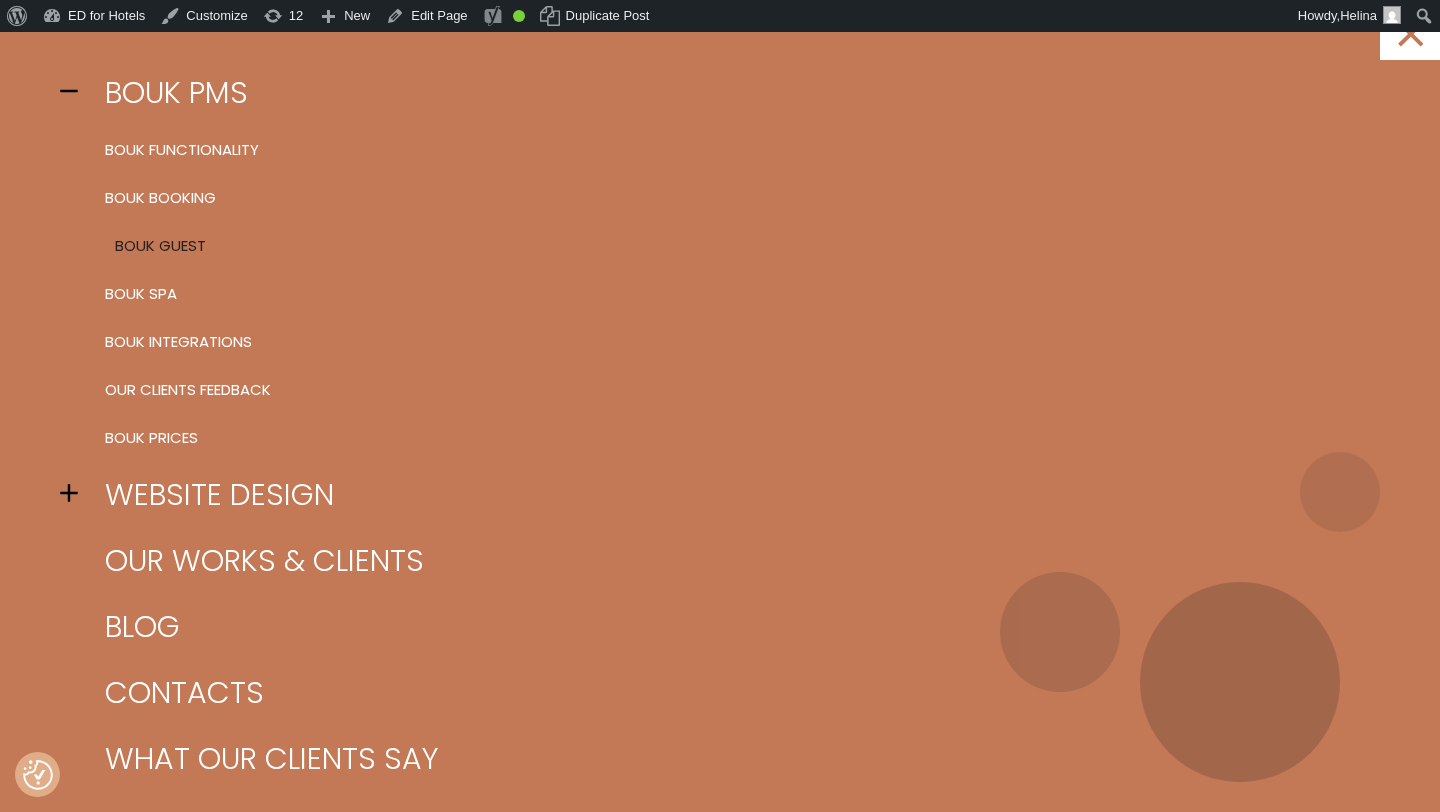 click on "BOUK Guest" at bounding box center [745, 246] 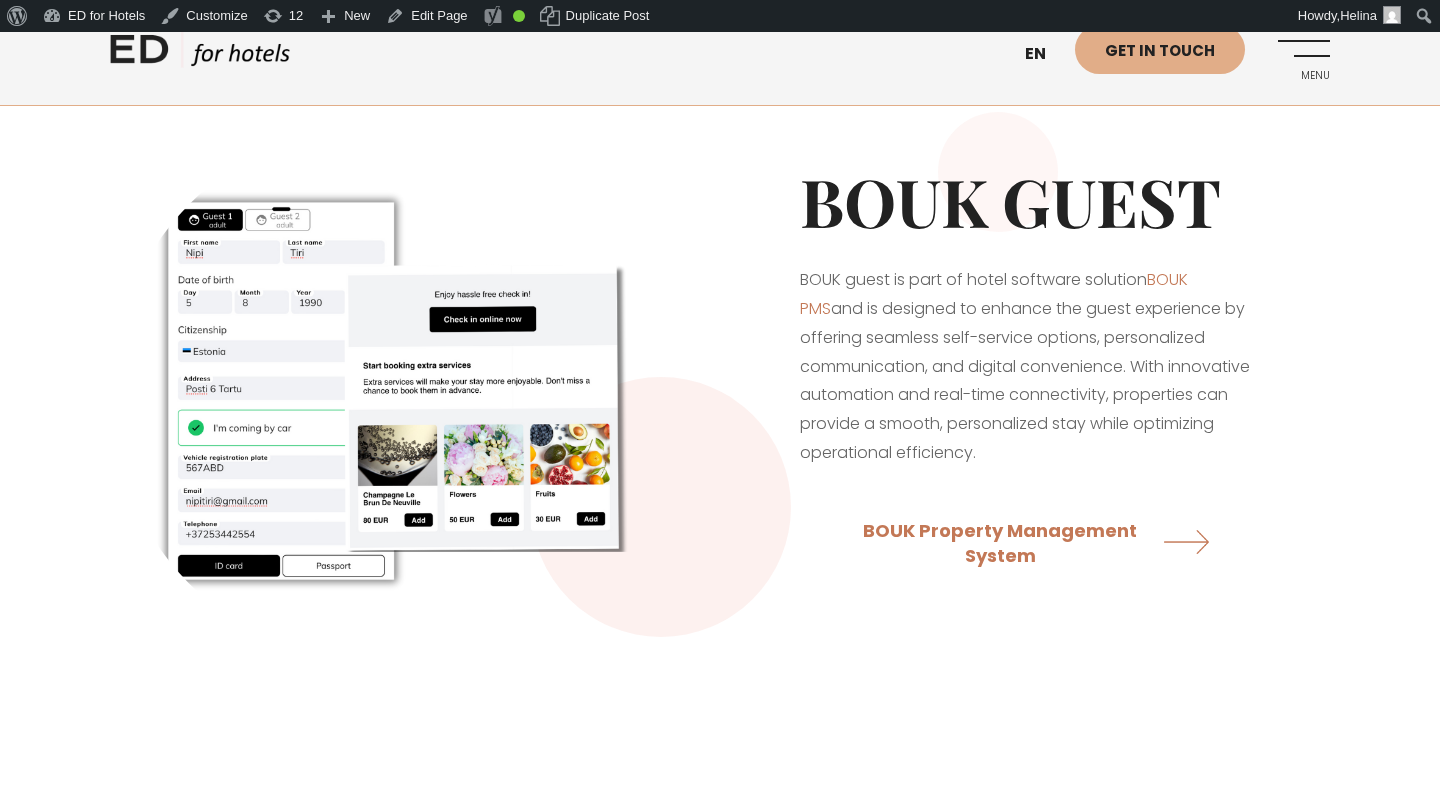scroll, scrollTop: 0, scrollLeft: 0, axis: both 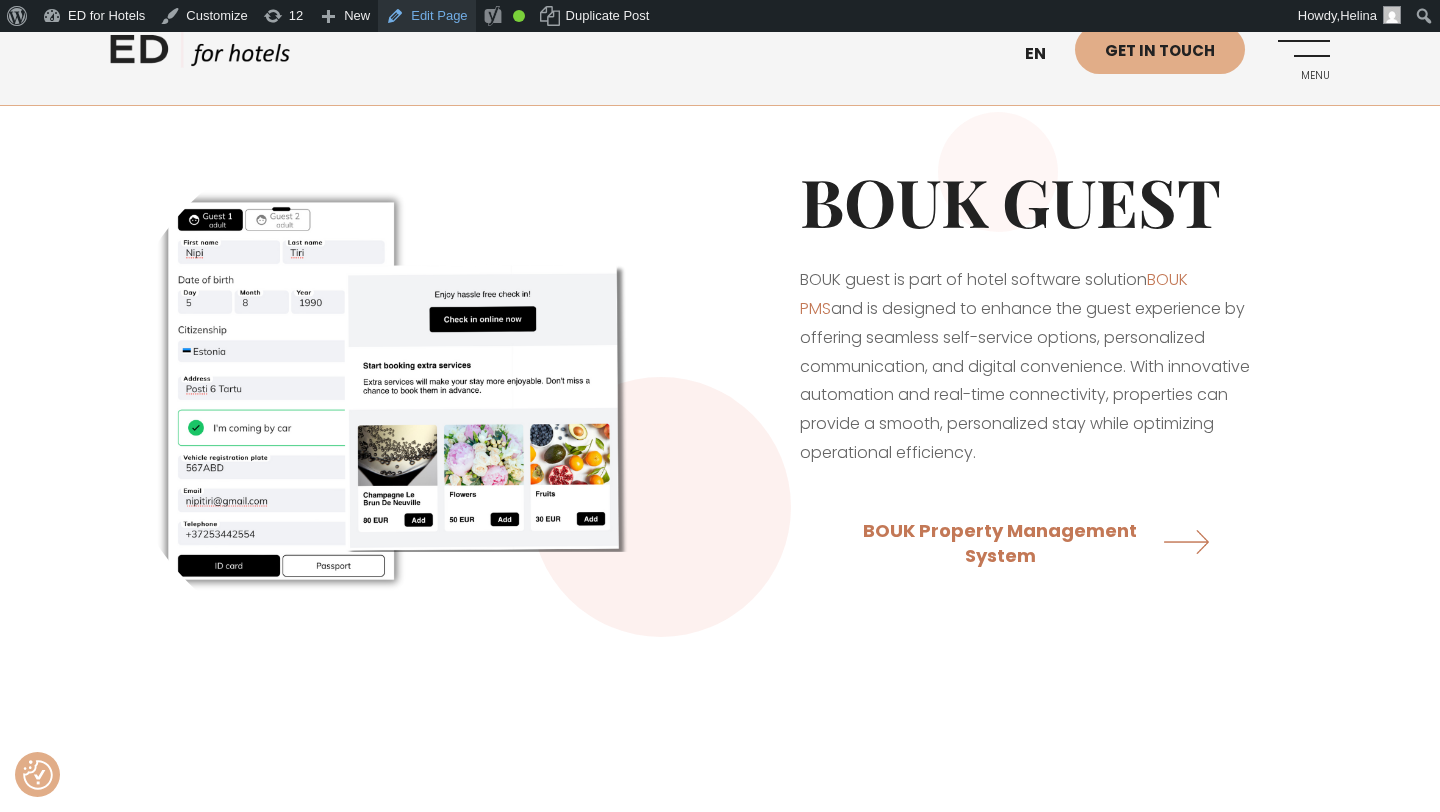 click on "Edit Page" at bounding box center (426, 16) 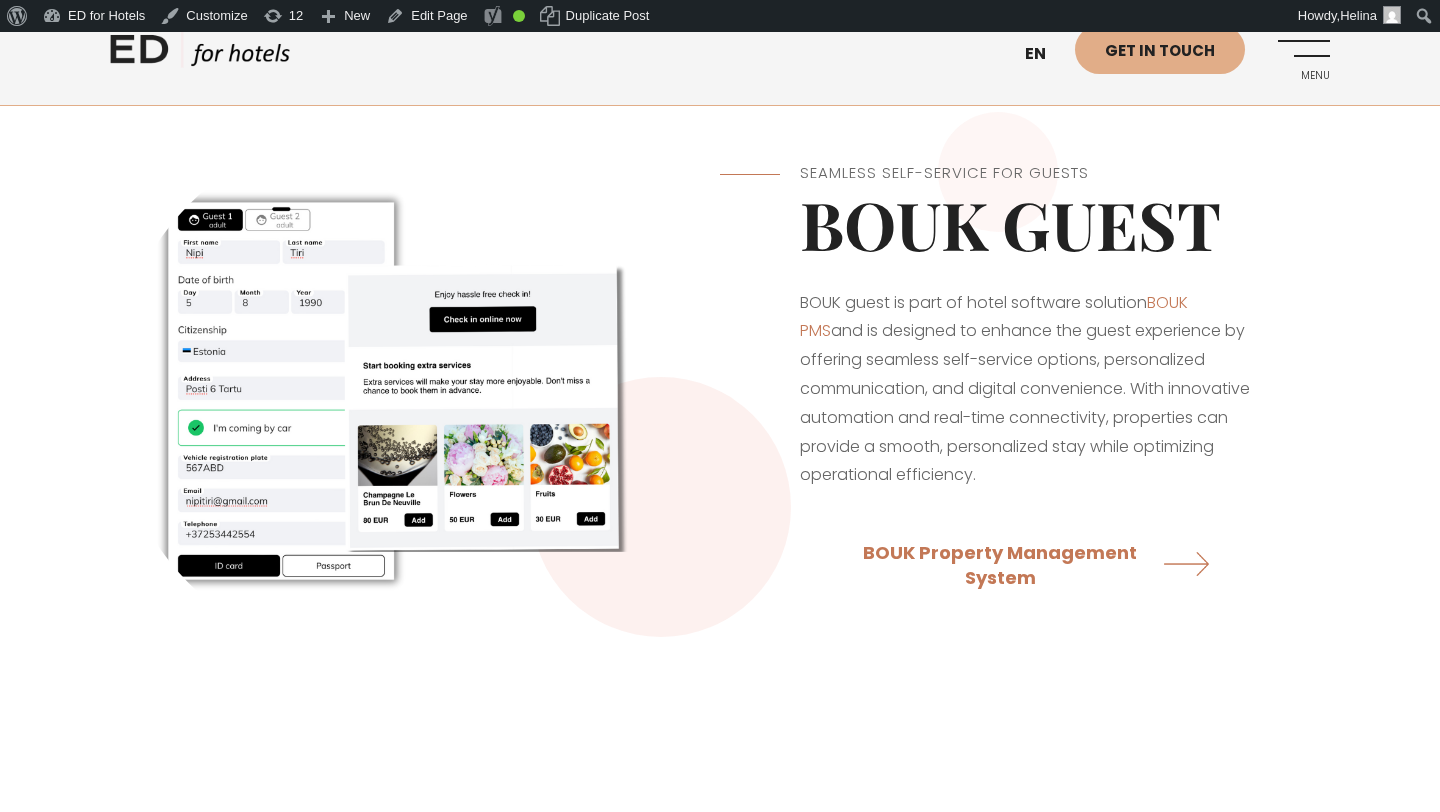 scroll, scrollTop: 0, scrollLeft: 0, axis: both 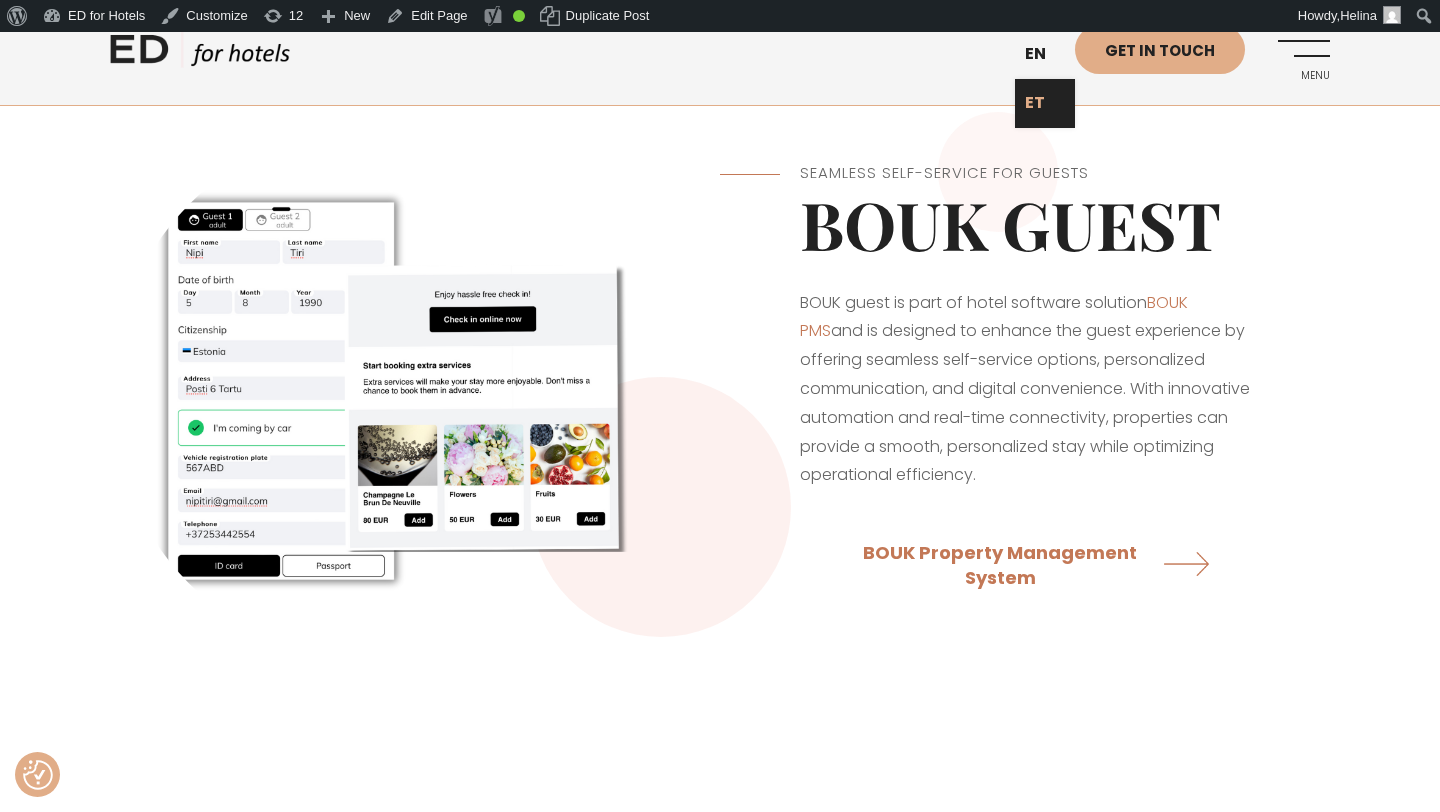 click on "ET" at bounding box center [1045, 103] 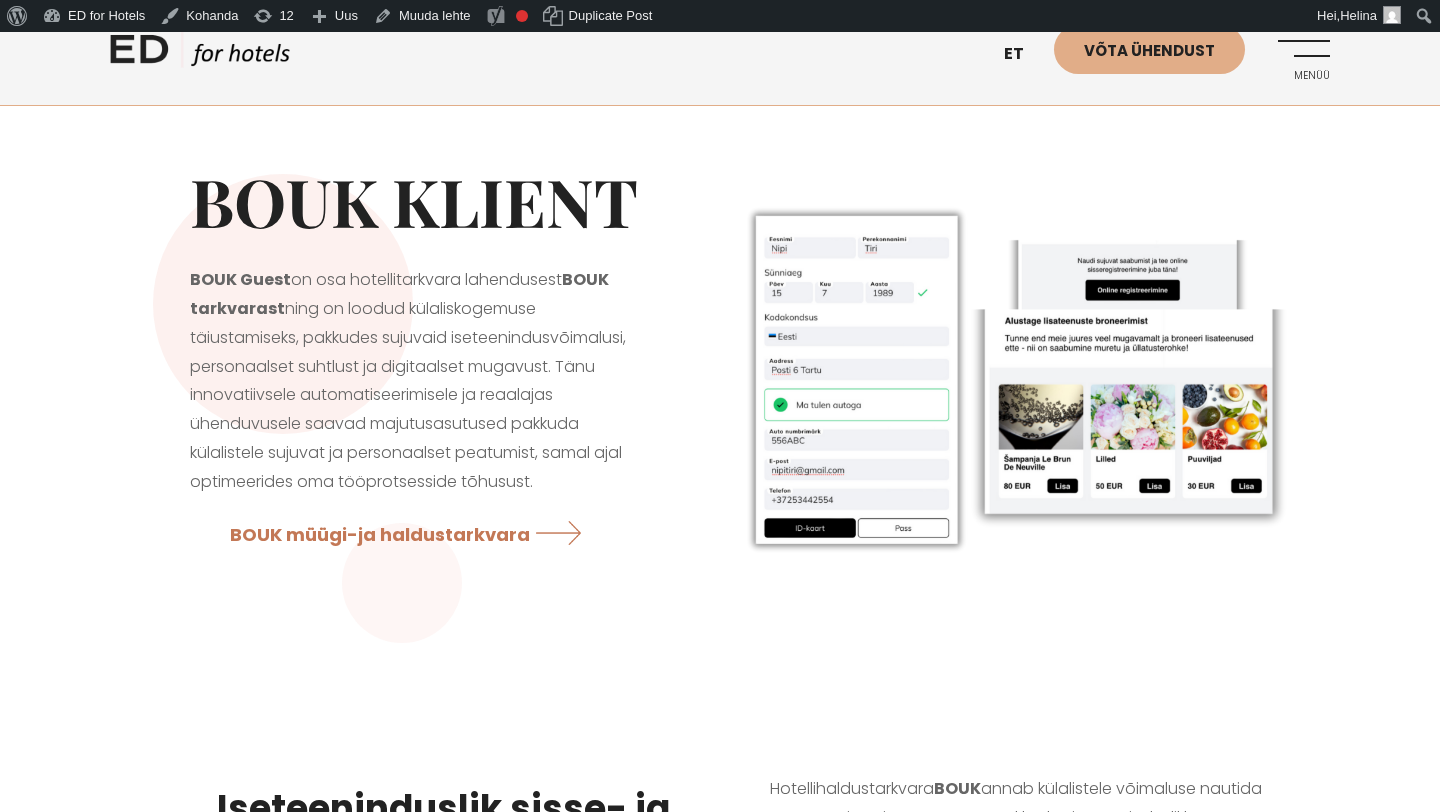scroll, scrollTop: 0, scrollLeft: 0, axis: both 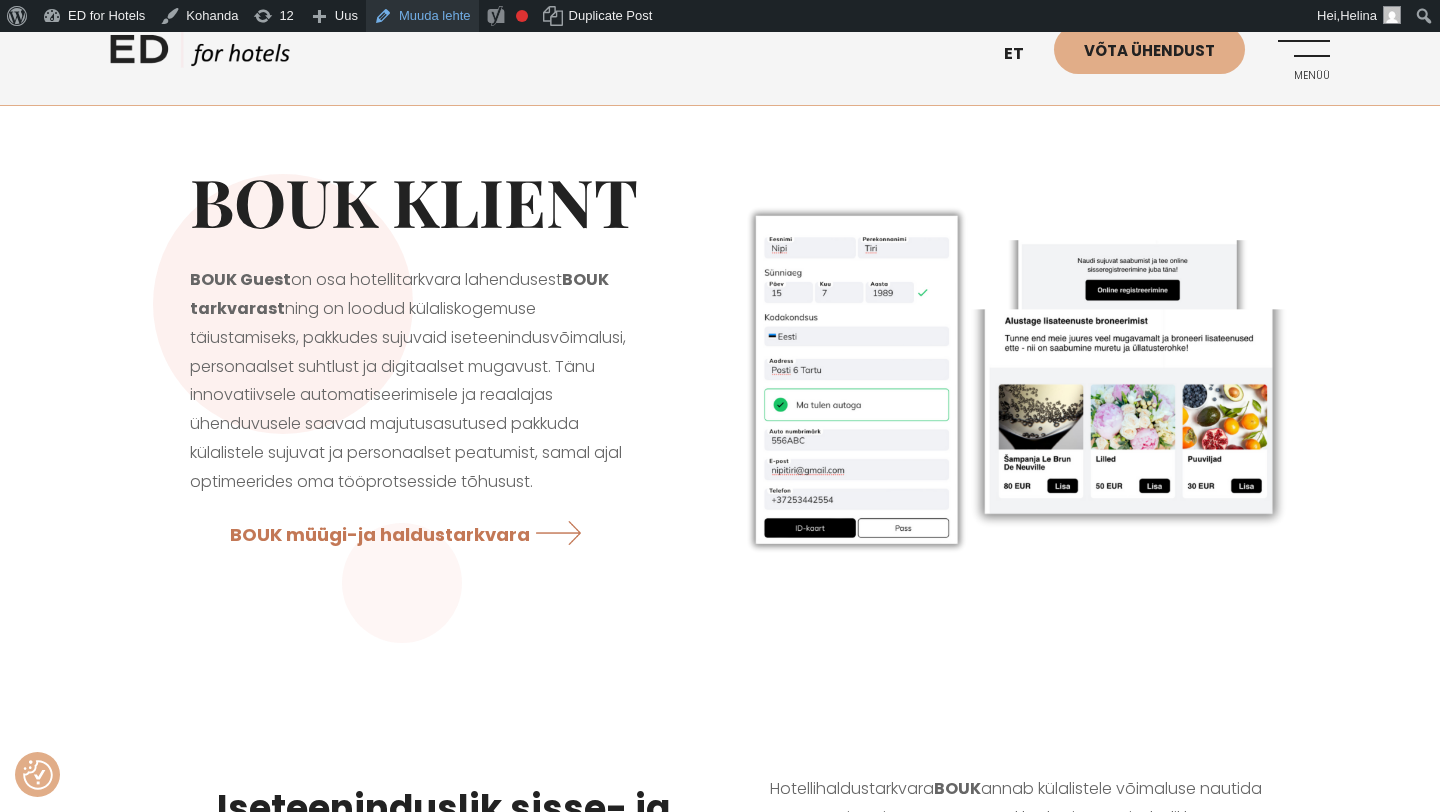 click on "Muuda lehte" at bounding box center [422, 16] 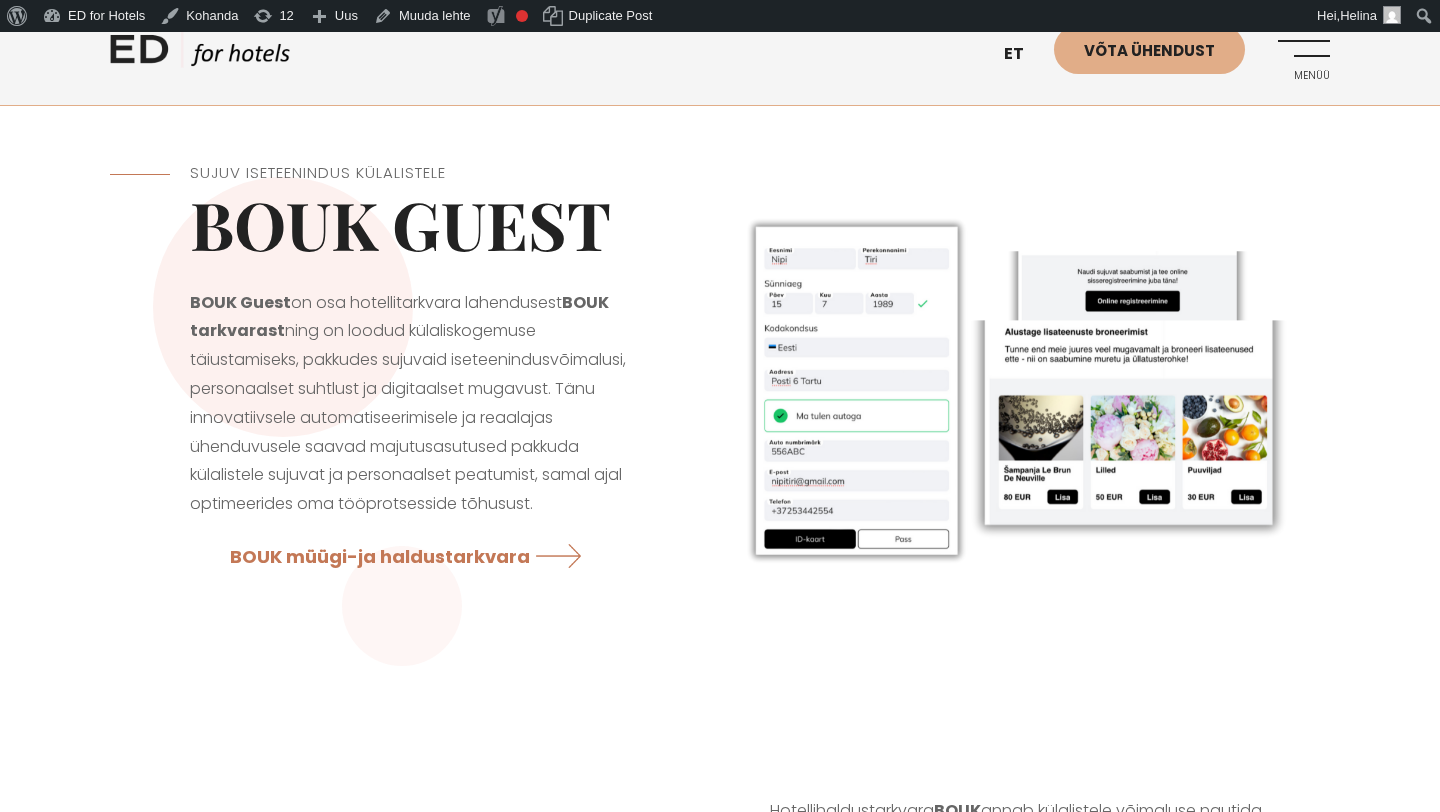 scroll, scrollTop: 0, scrollLeft: 0, axis: both 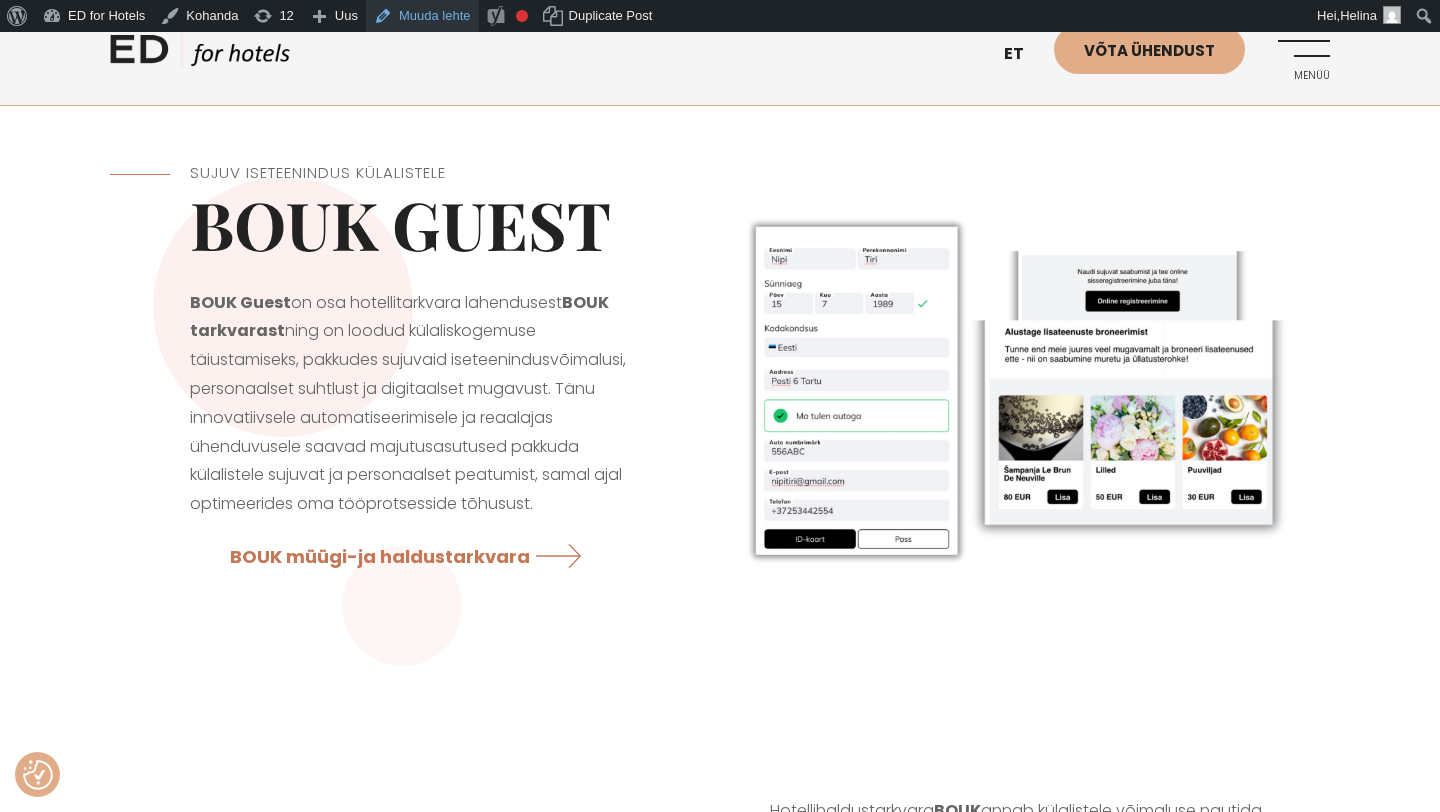 click on "Muuda lehte" at bounding box center (422, 16) 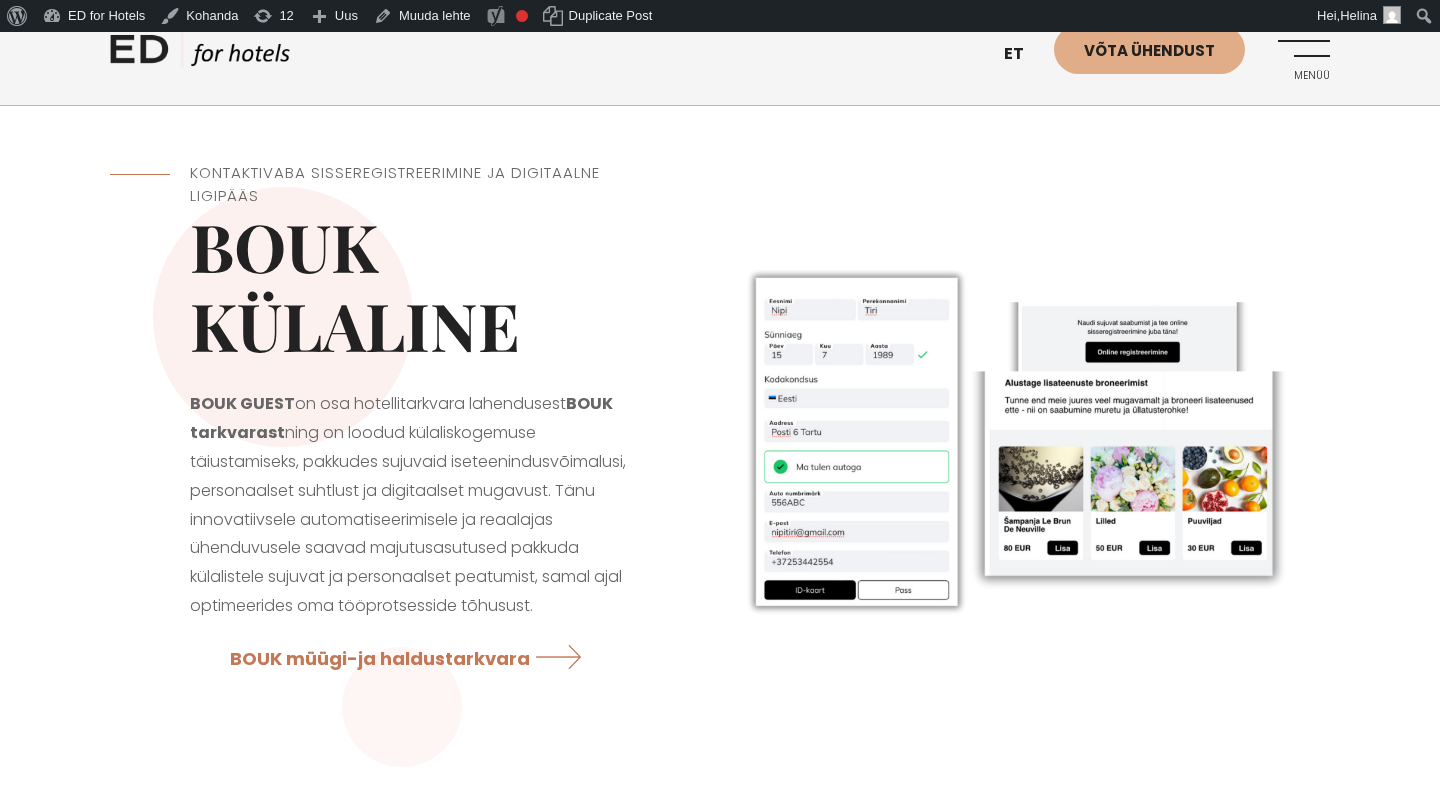 scroll, scrollTop: 0, scrollLeft: 0, axis: both 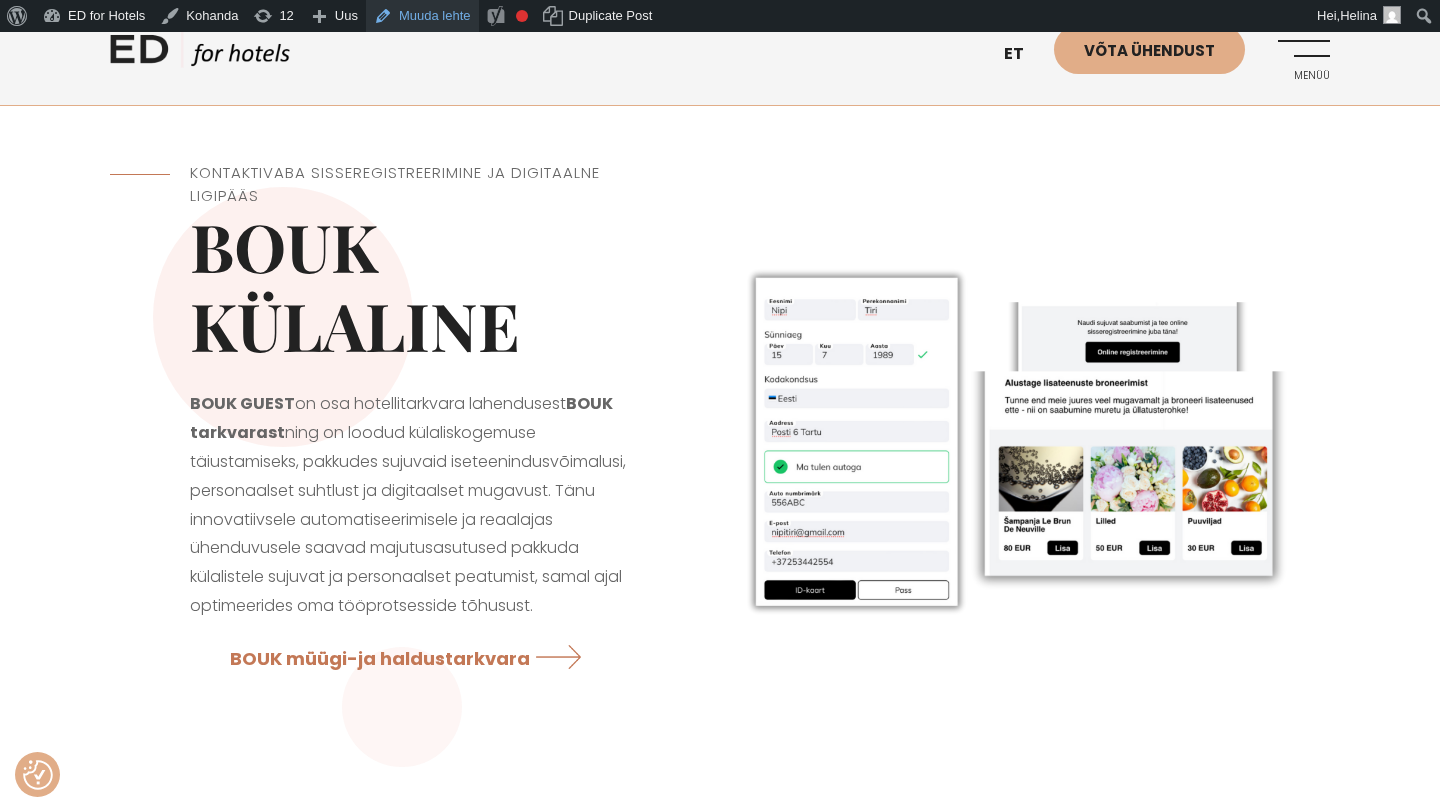 click on "Muuda lehte" at bounding box center (422, 16) 